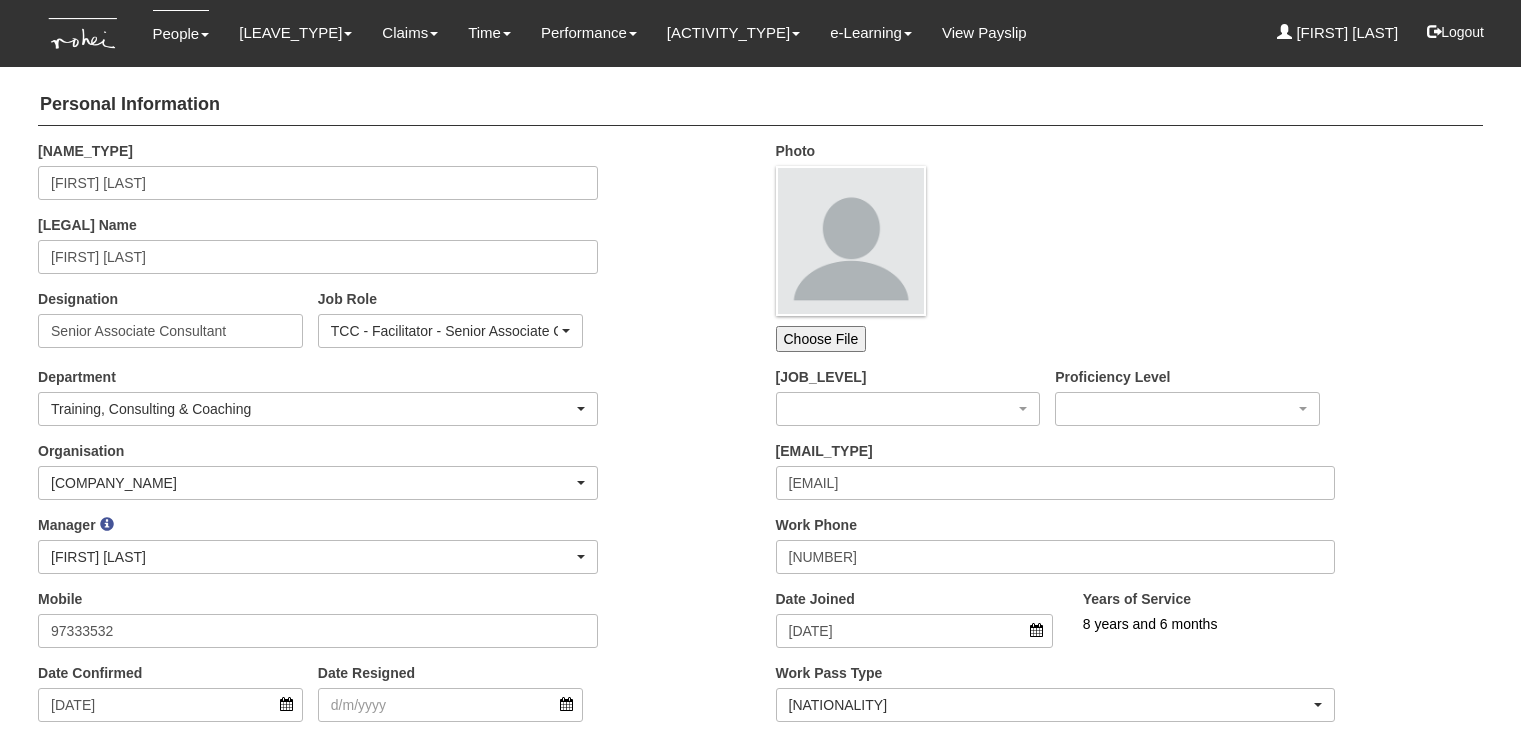 scroll, scrollTop: 0, scrollLeft: 0, axis: both 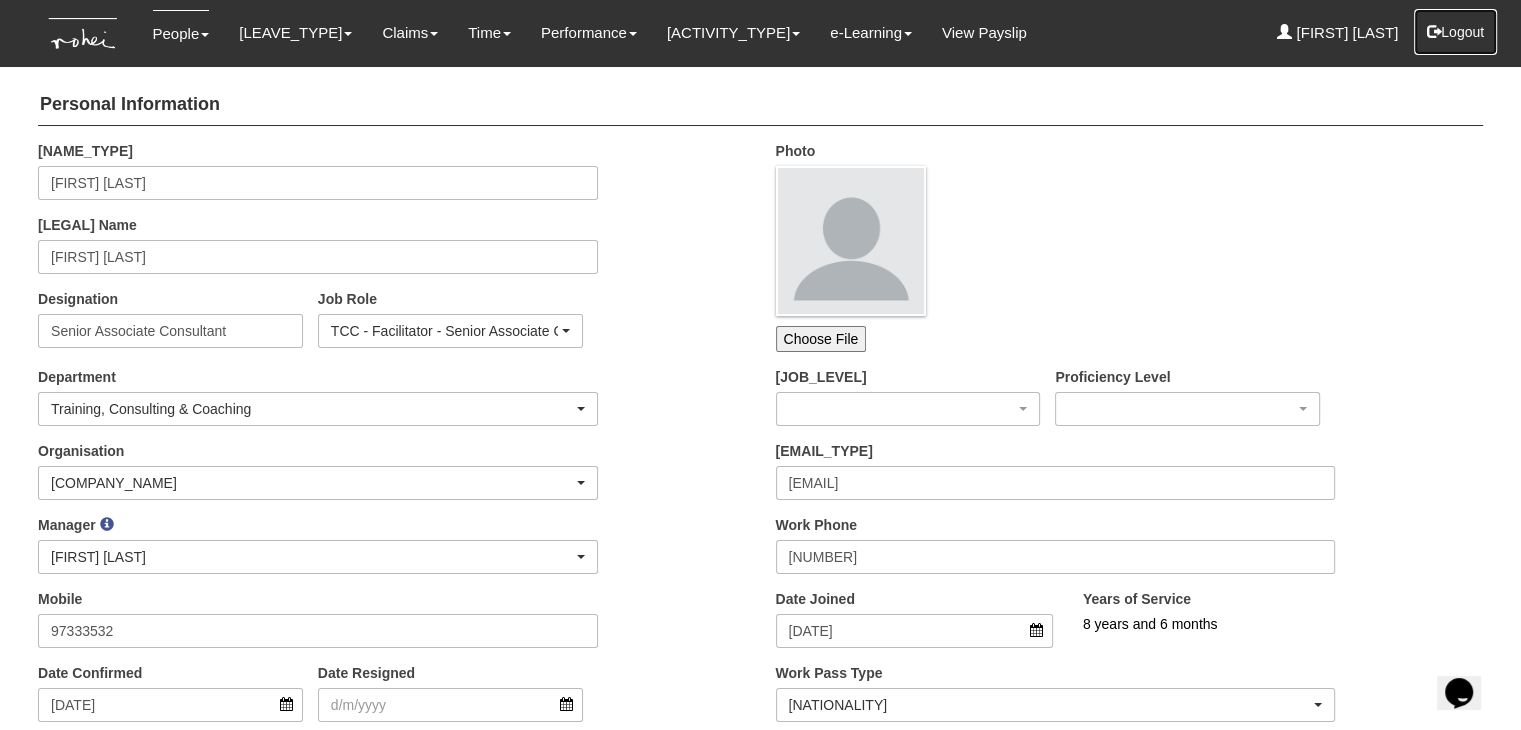 drag, startPoint x: 1460, startPoint y: 34, endPoint x: 1391, endPoint y: 4, distance: 75.23962 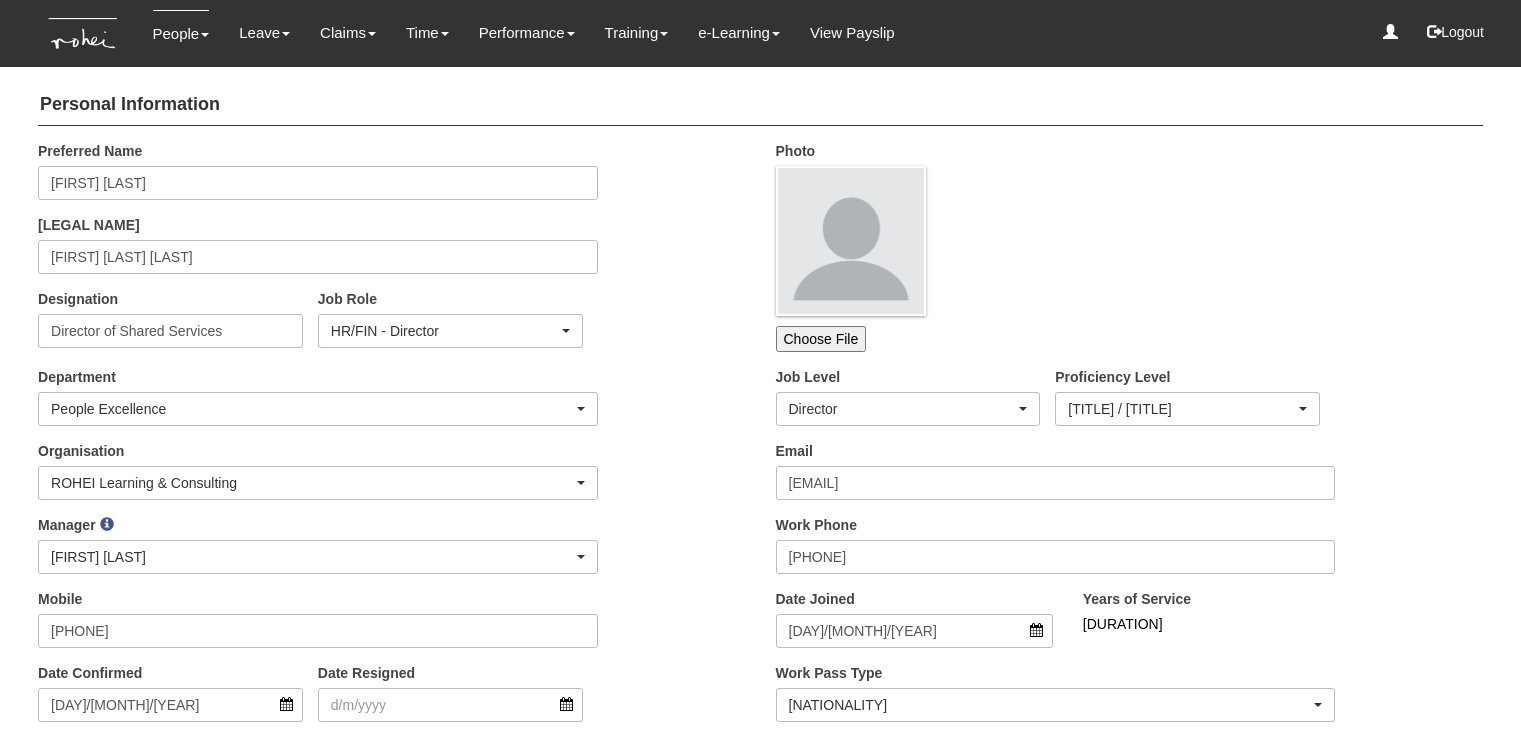 scroll, scrollTop: 0, scrollLeft: 0, axis: both 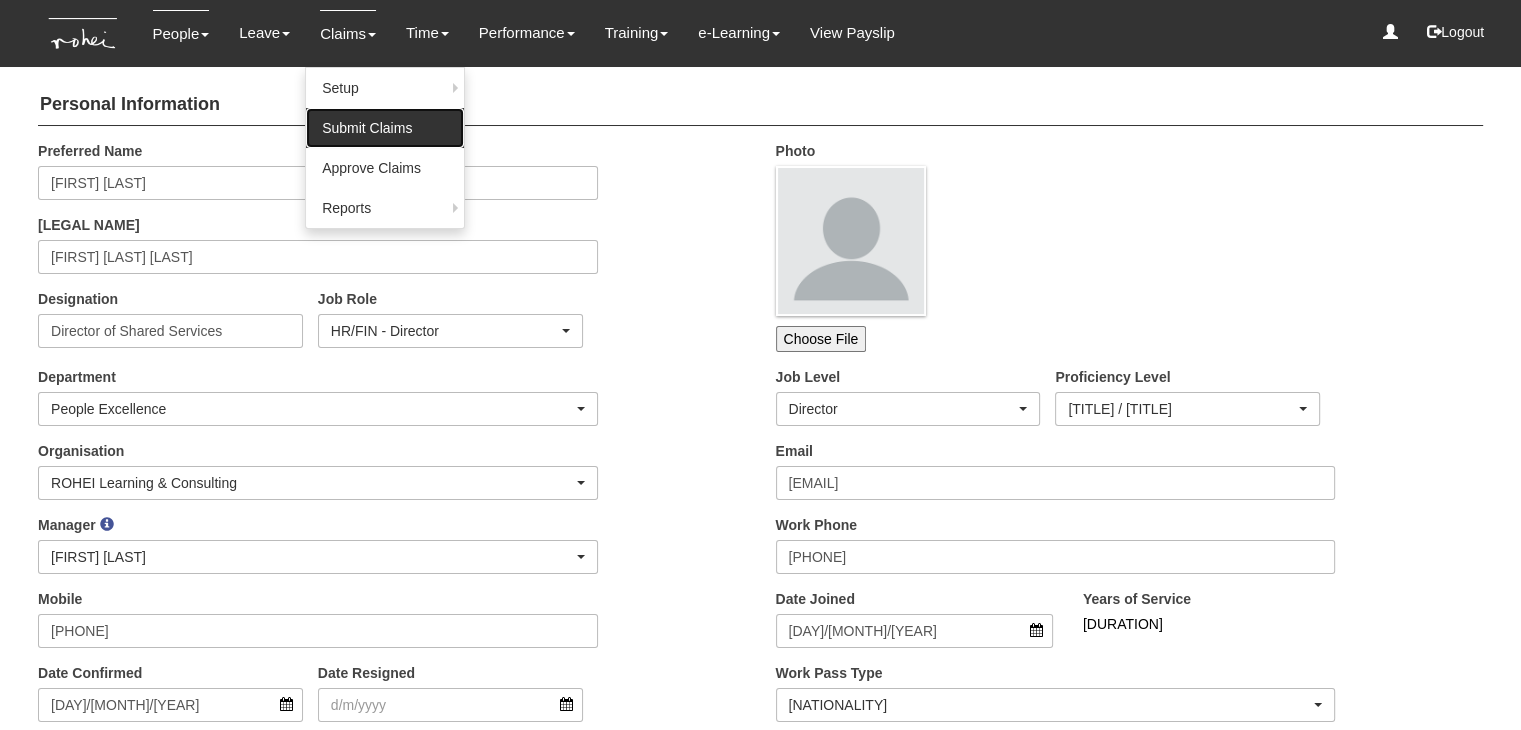 click on "Submit Claims" at bounding box center [385, 128] 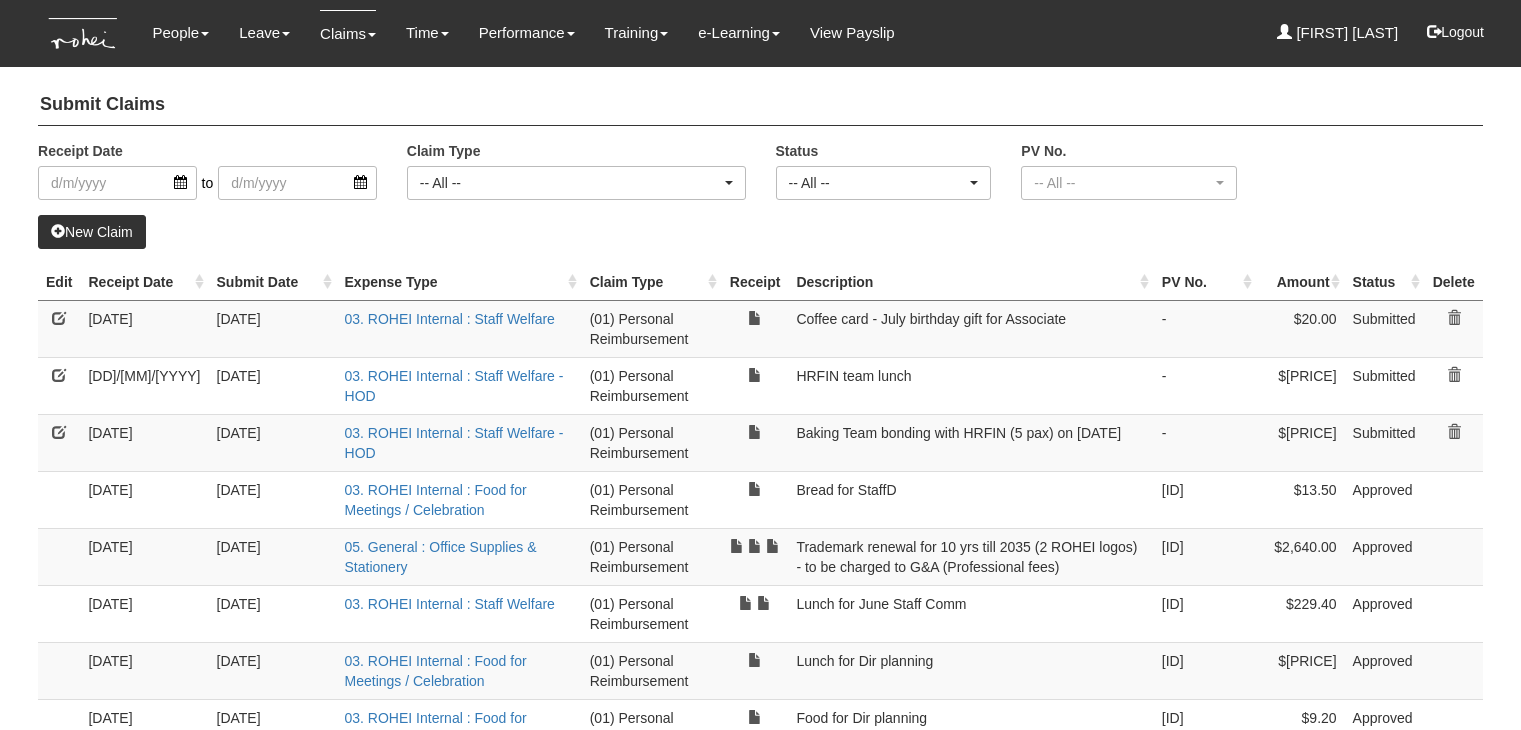 select on "50" 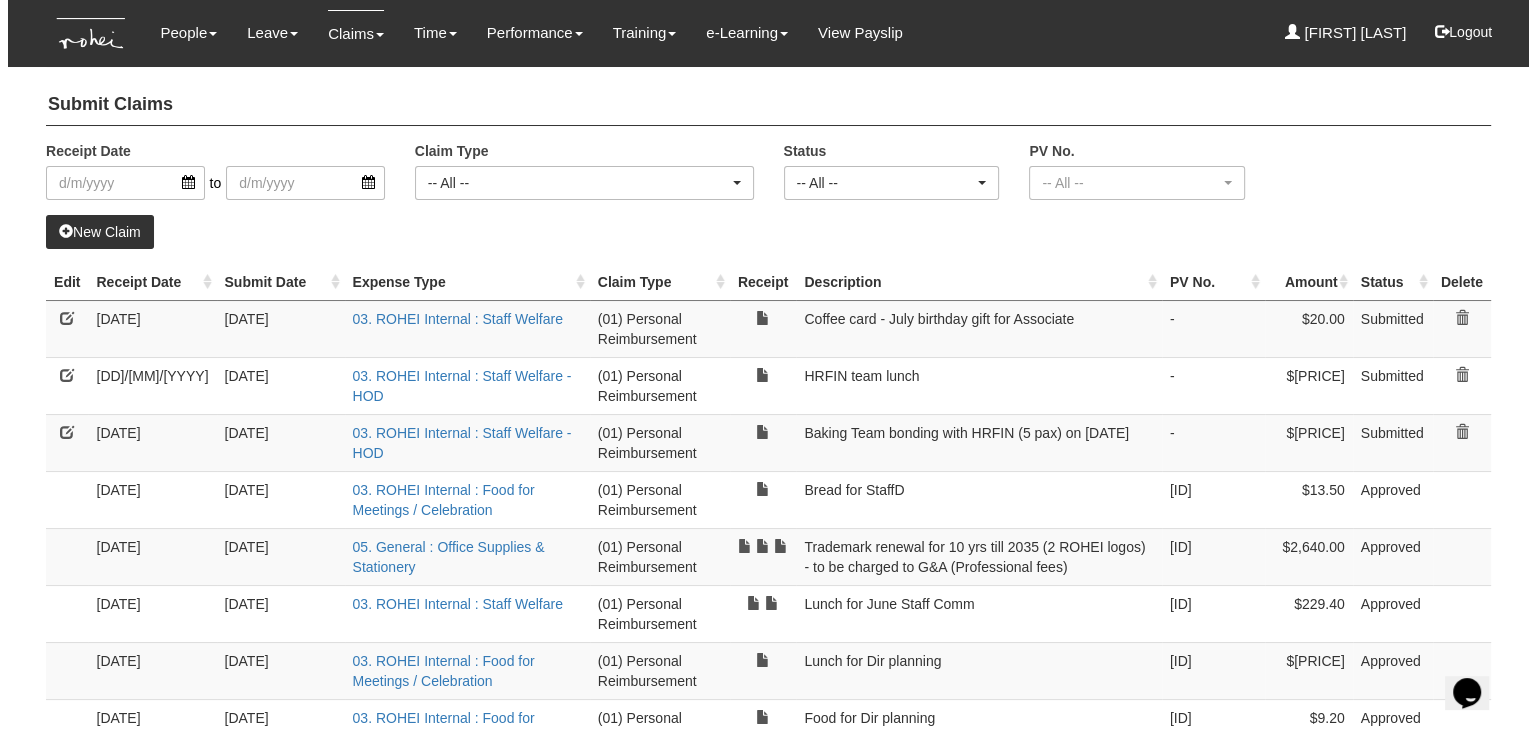 scroll, scrollTop: 0, scrollLeft: 0, axis: both 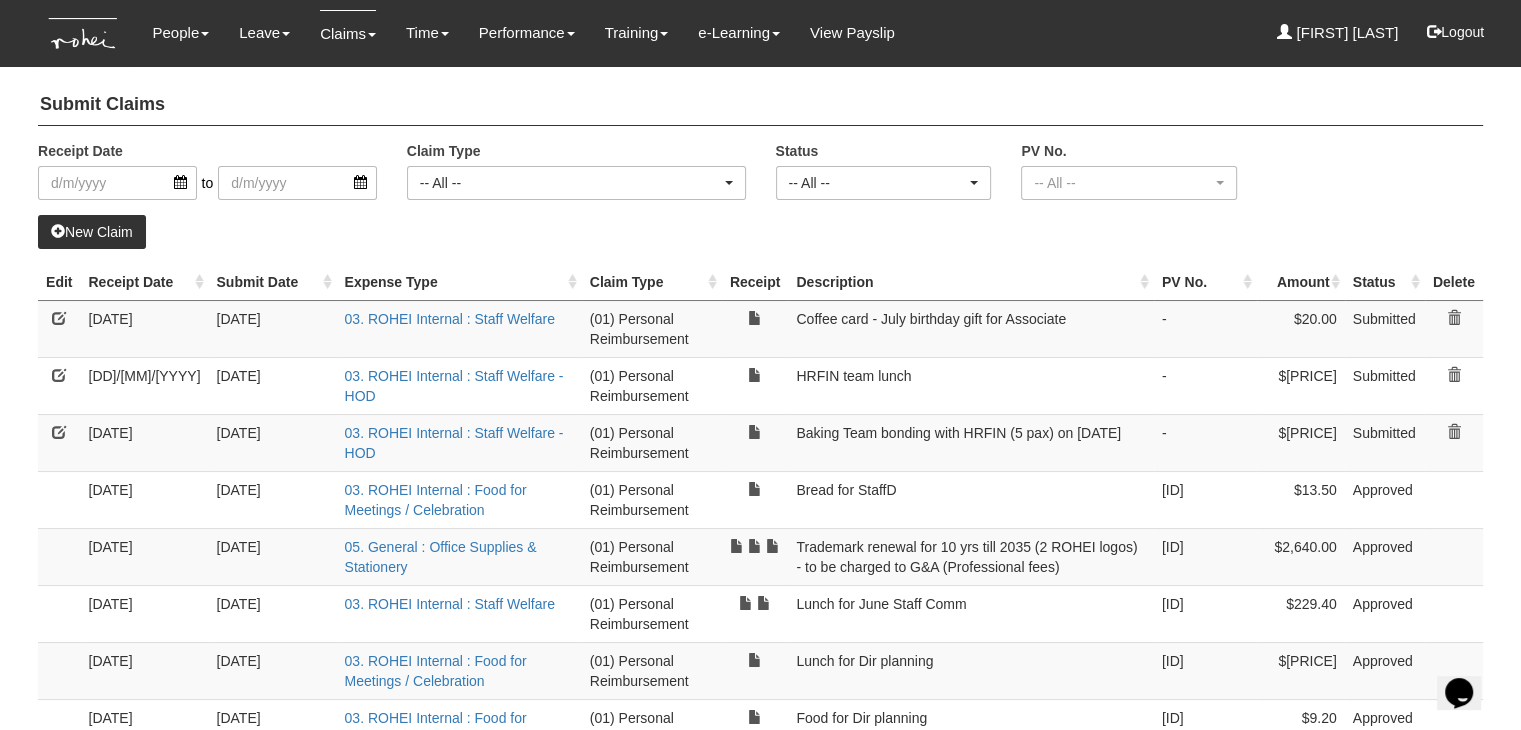 click on "New Claim" at bounding box center [92, 232] 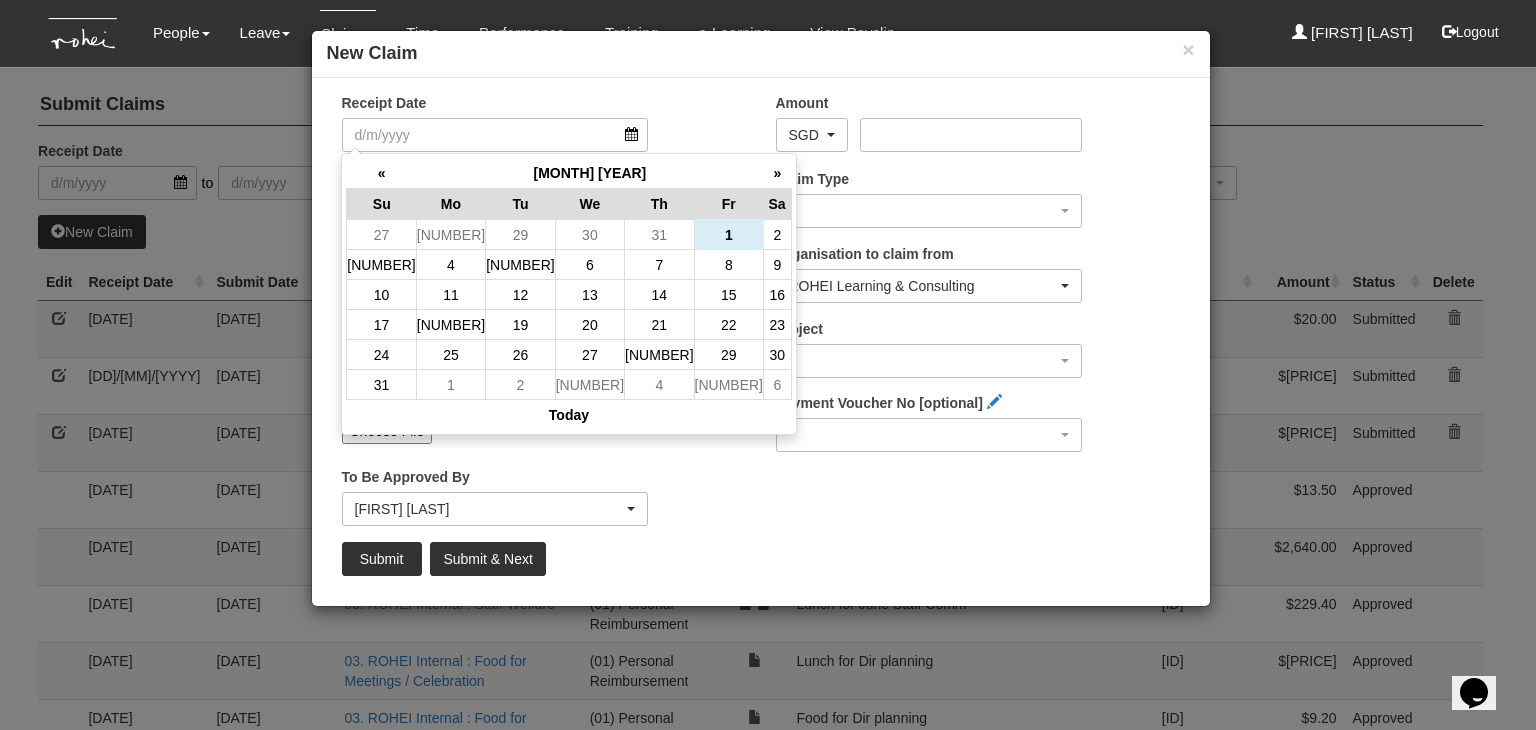 click on "Receipt Date" at bounding box center (495, 135) 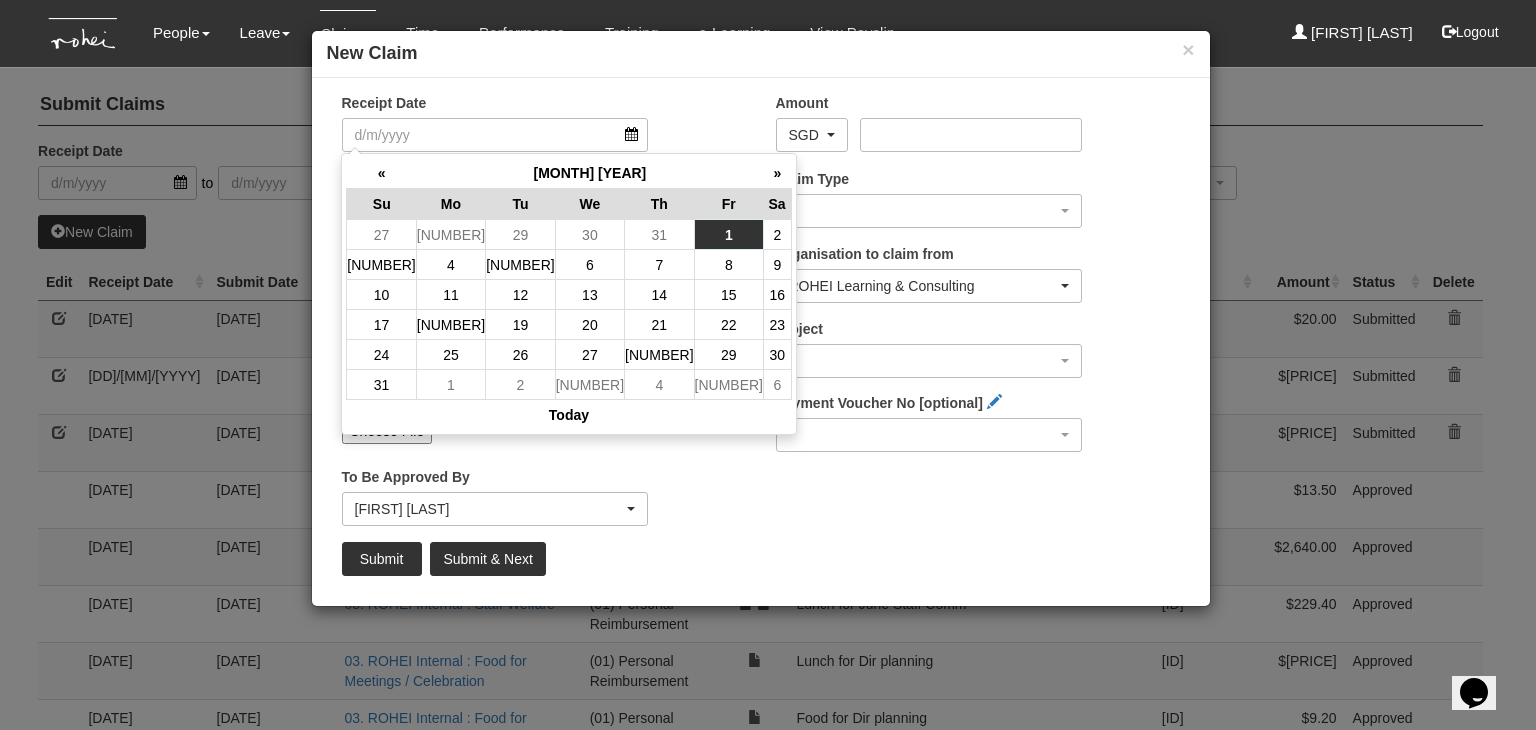 click on "1" at bounding box center (728, 235) 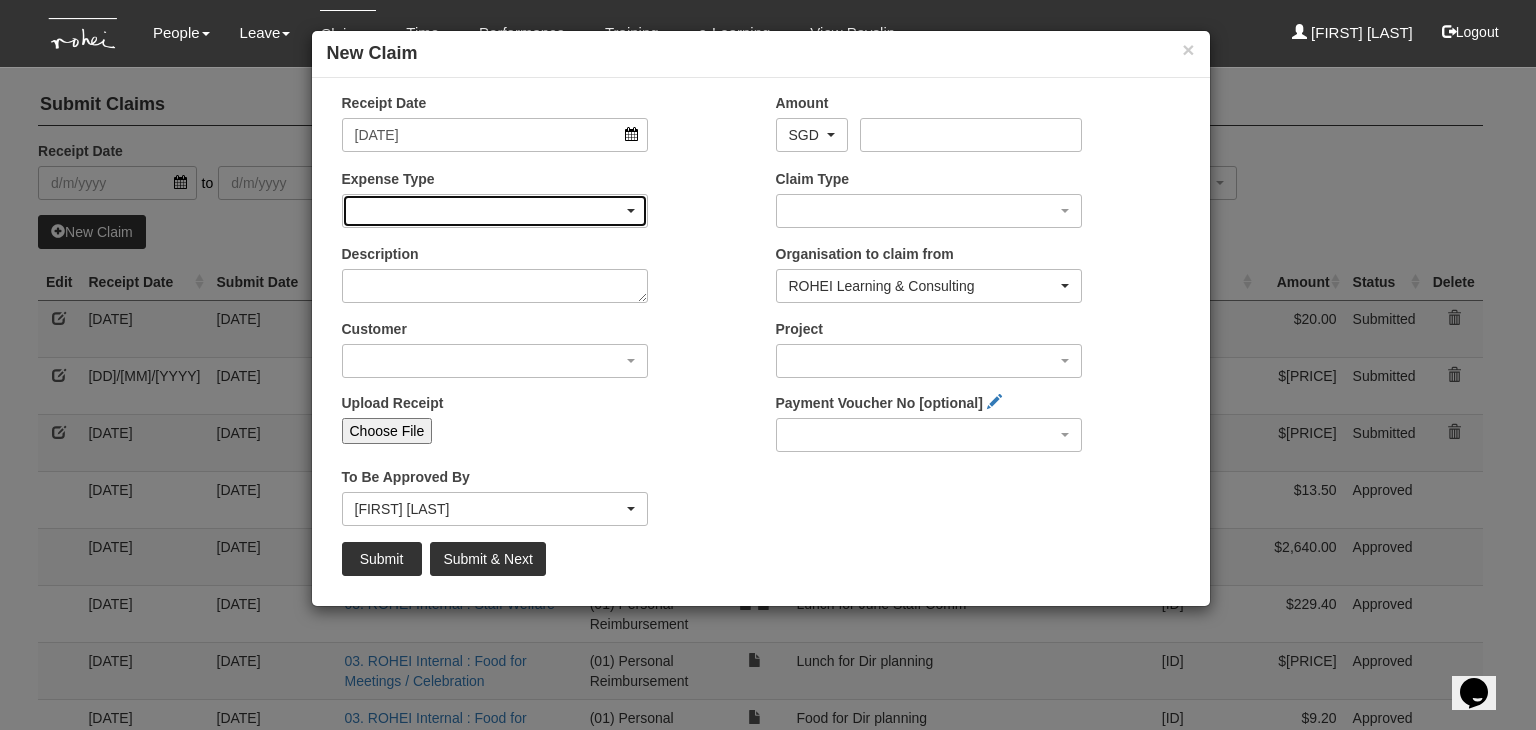 click at bounding box center (495, 211) 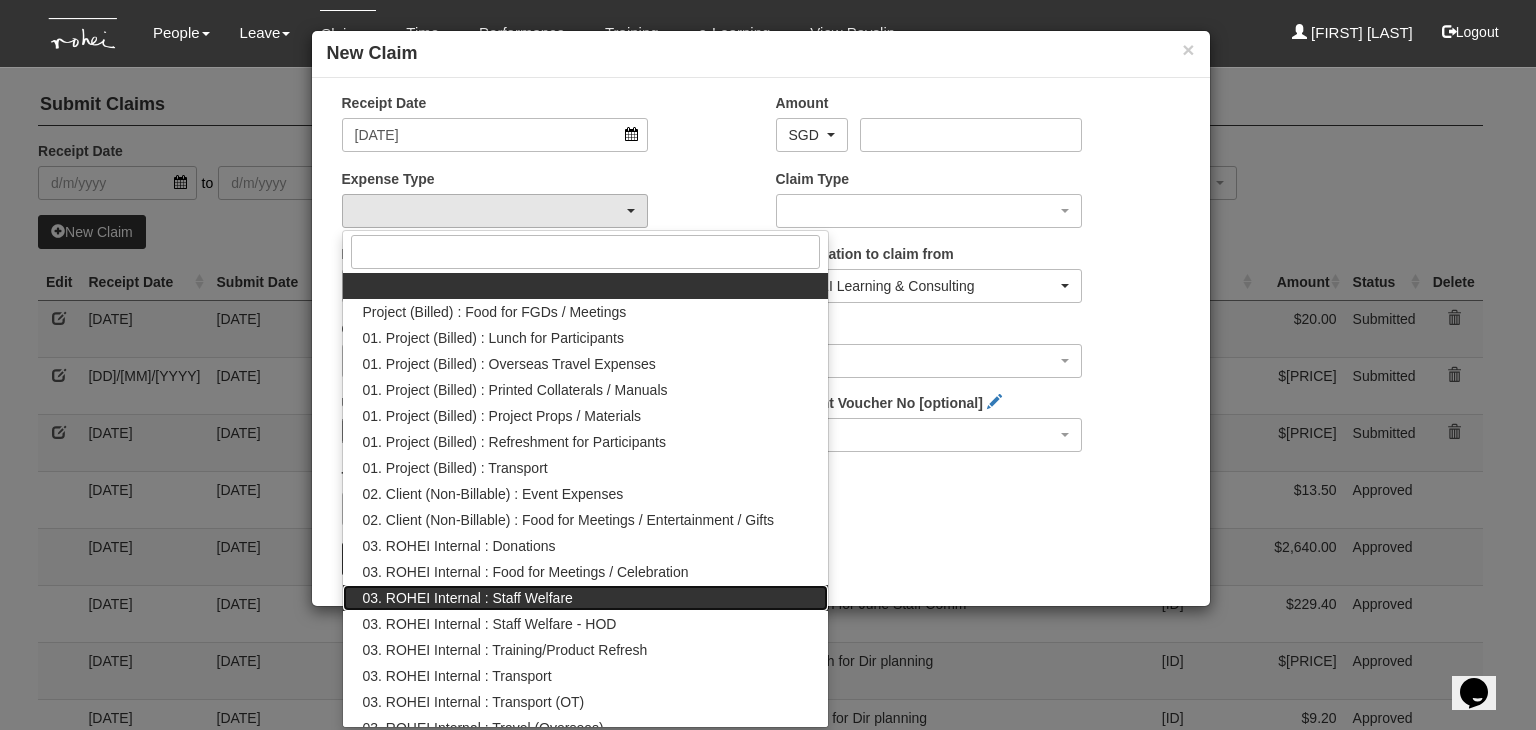 click on "03. ROHEI Internal : Staff Welfare" at bounding box center [468, 598] 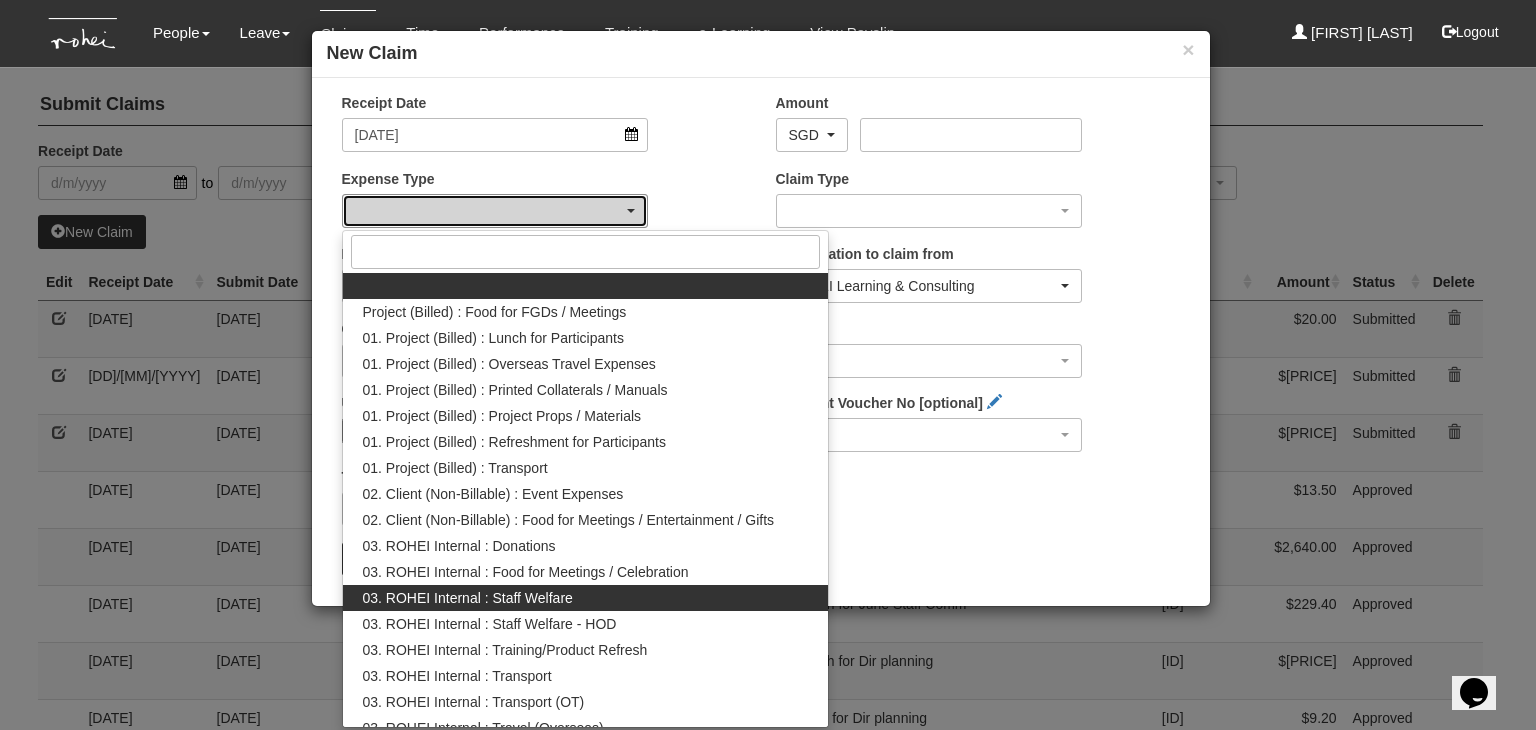 select on "210" 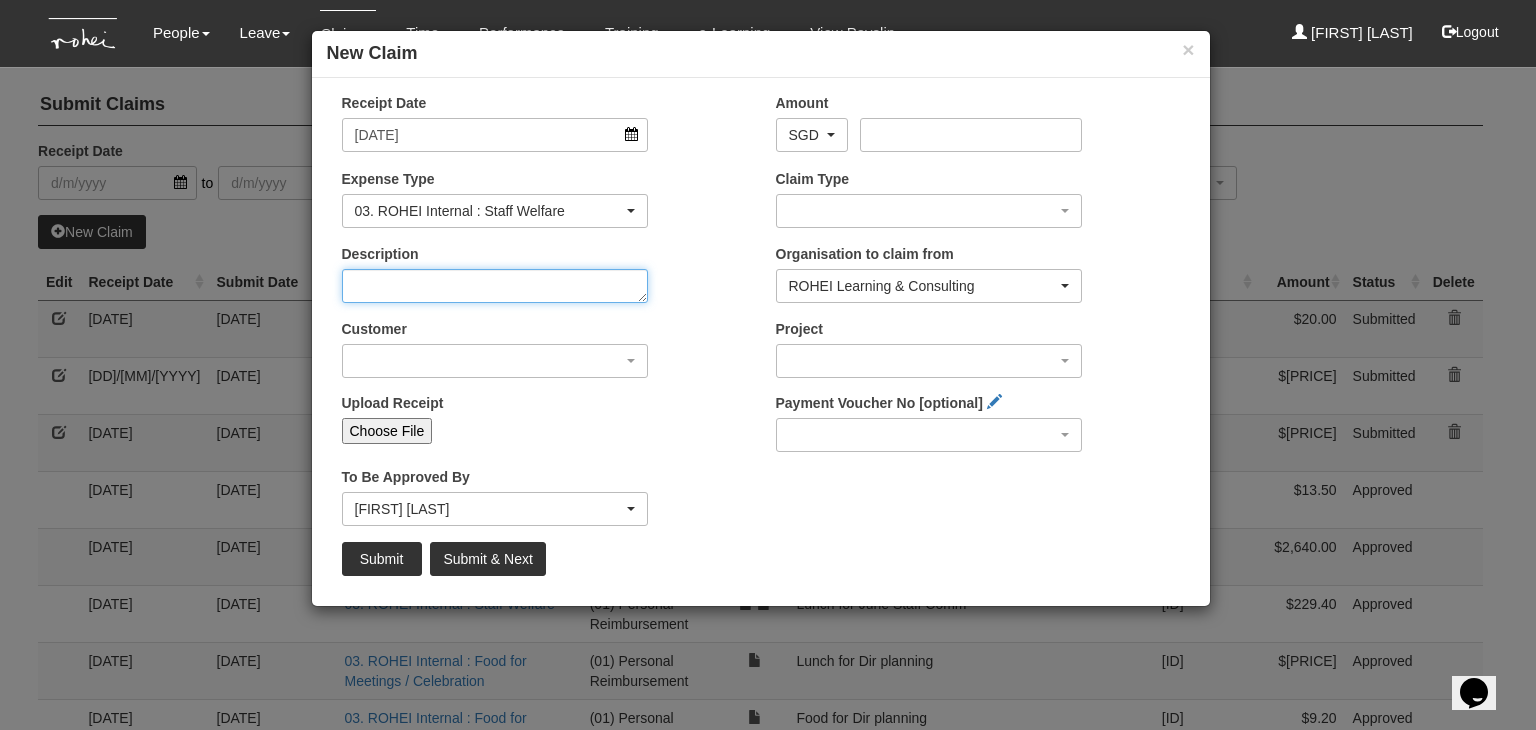 click on "Description" at bounding box center [495, 286] 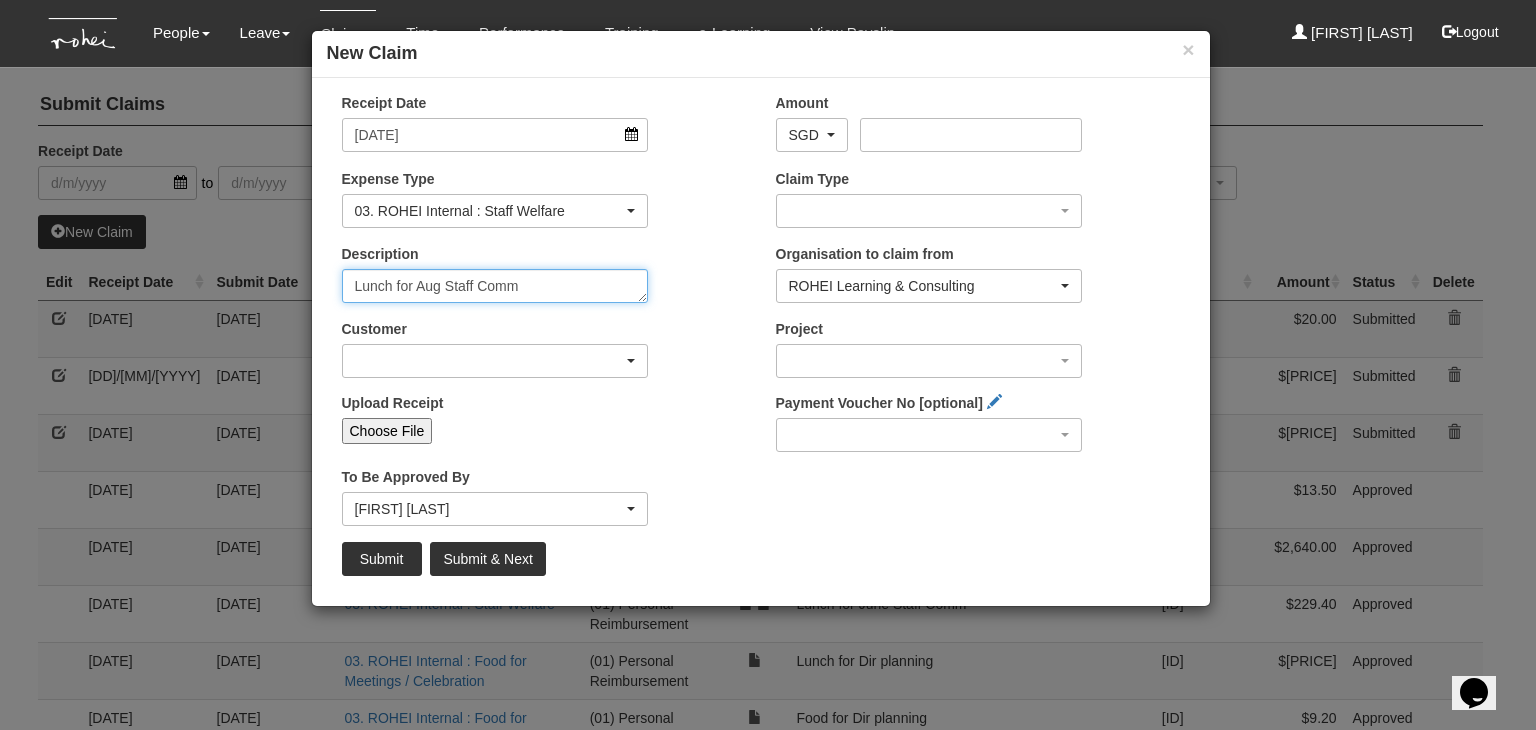 type on "Lunch for Aug Staff Comm" 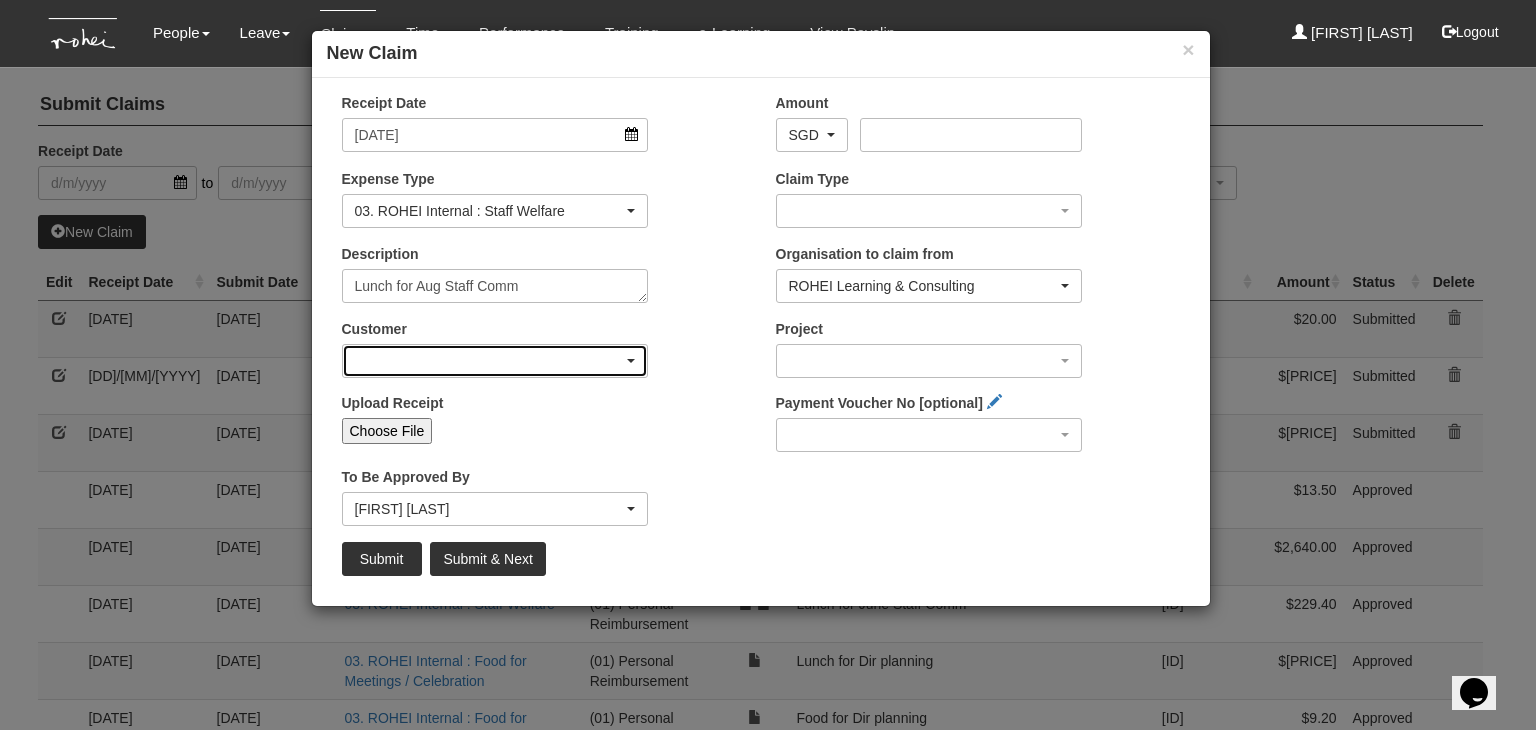 click at bounding box center (495, 361) 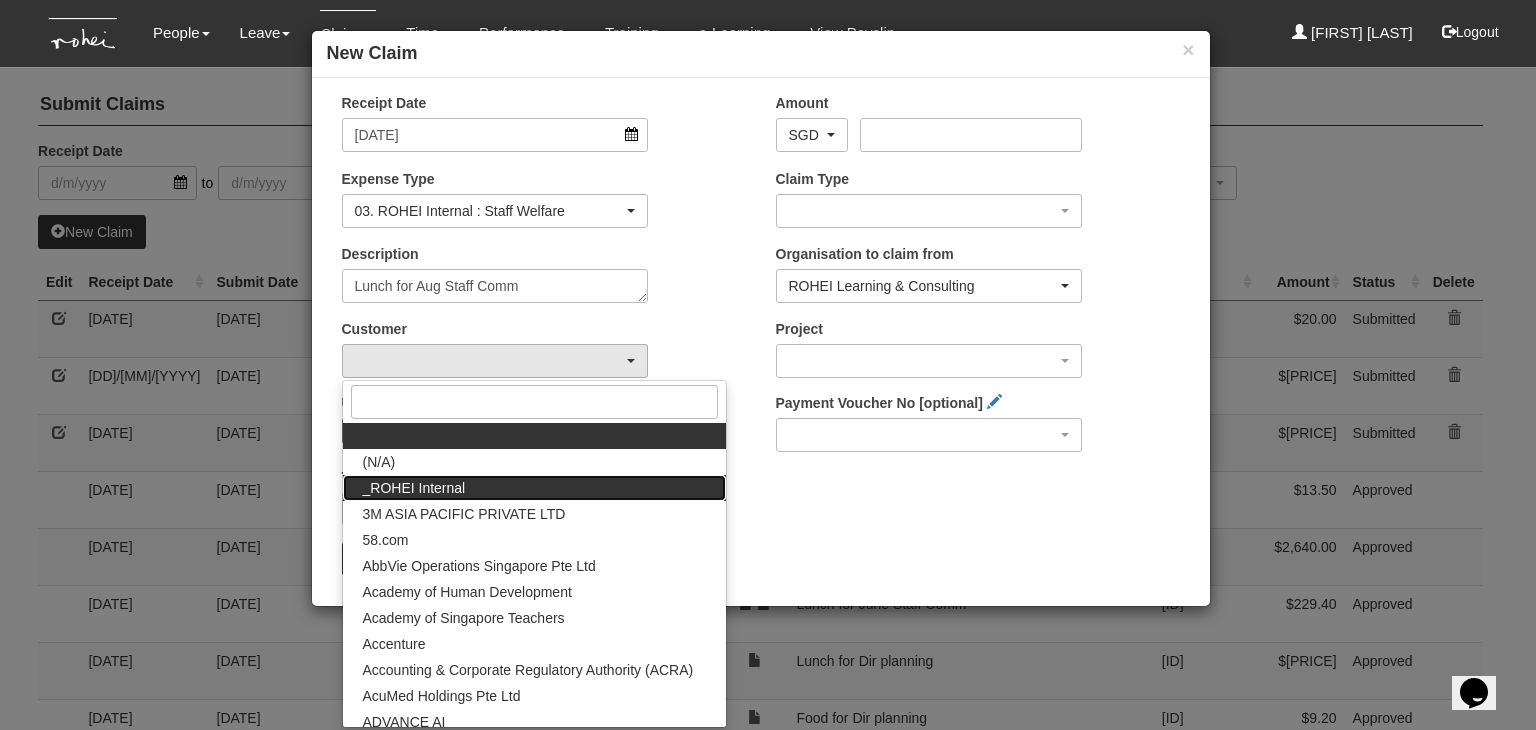 click on "_ROHEI Internal" at bounding box center [535, 488] 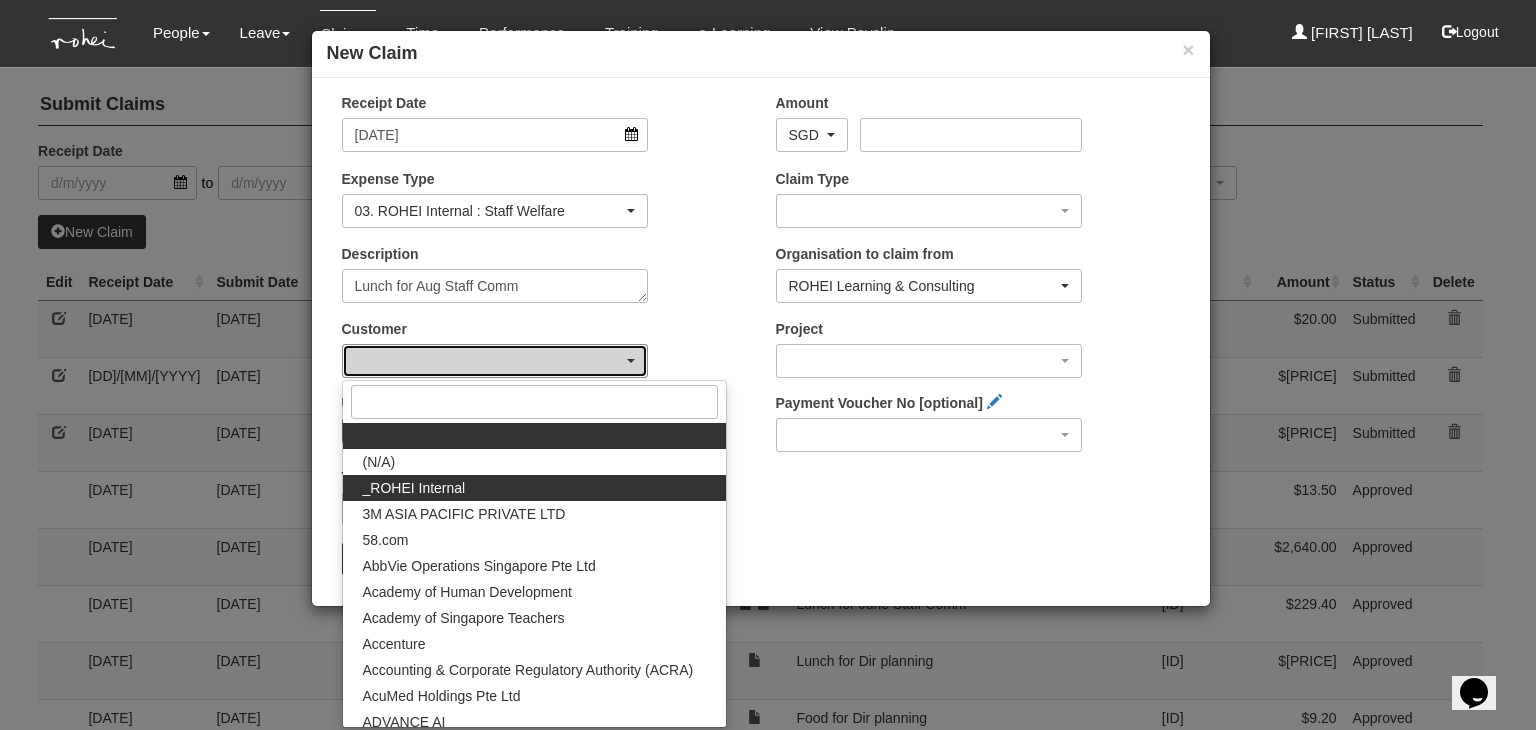 select on "397" 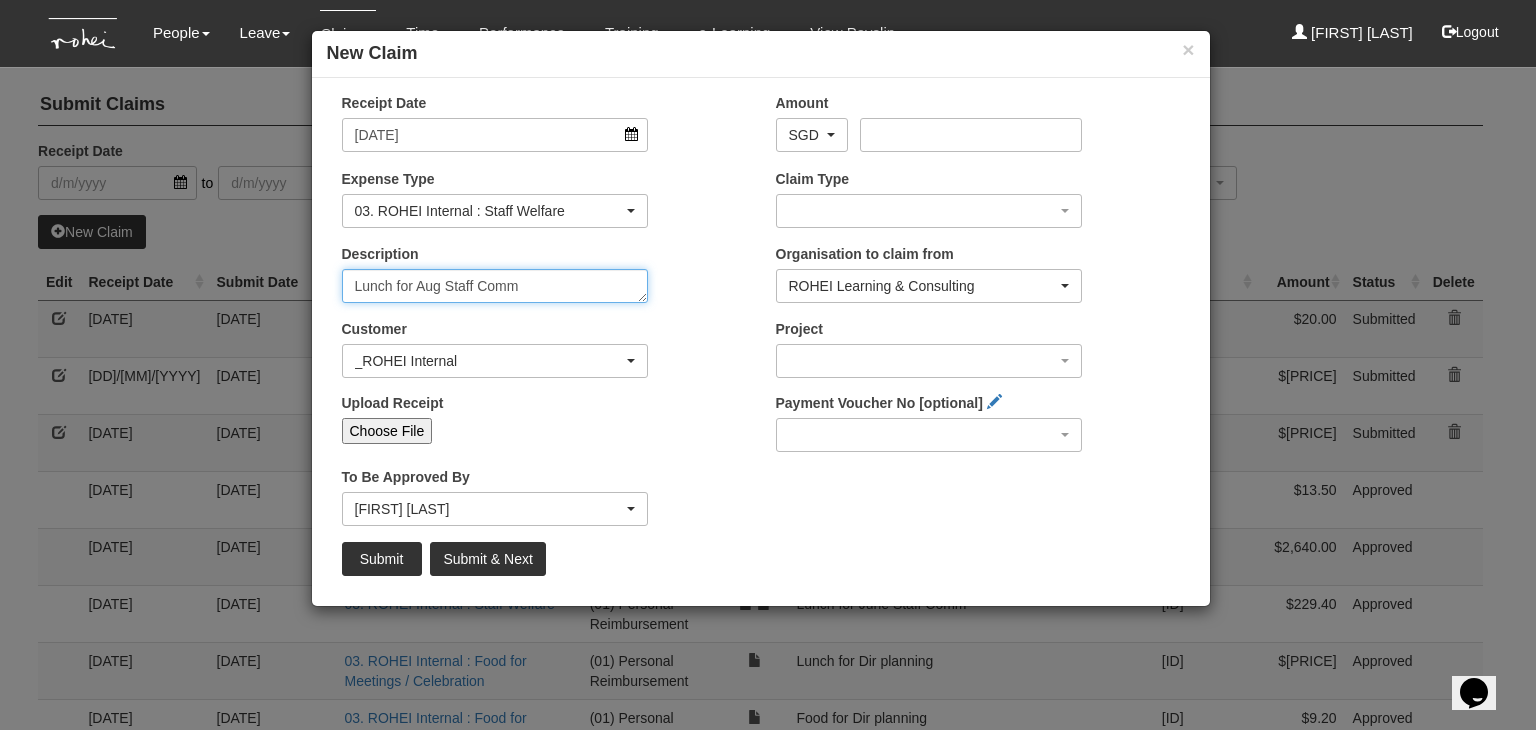 click on "Lunch for Aug Staff Comm" at bounding box center [495, 286] 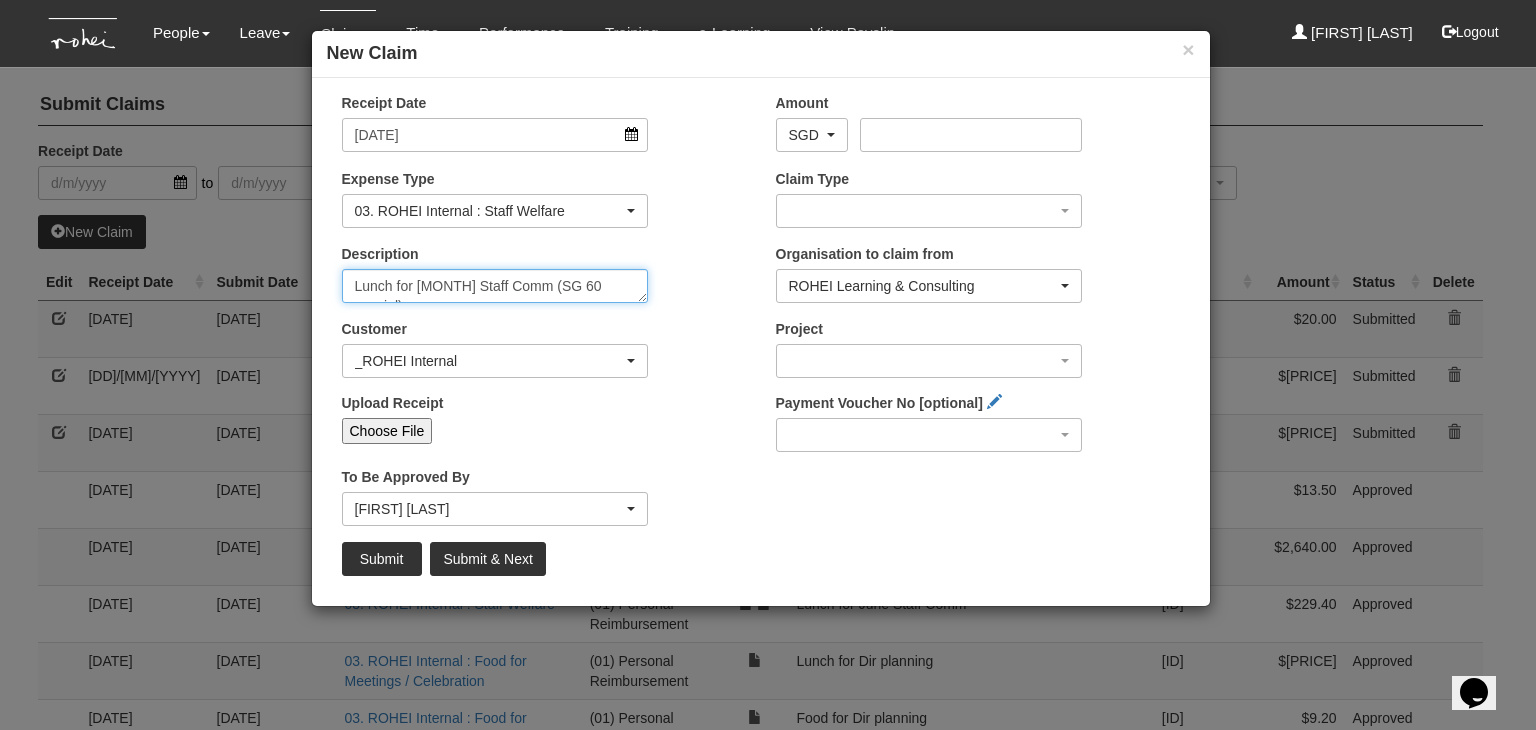 click on "Lunch for [MONTH] Staff Comm (SG 60 special)" at bounding box center (495, 286) 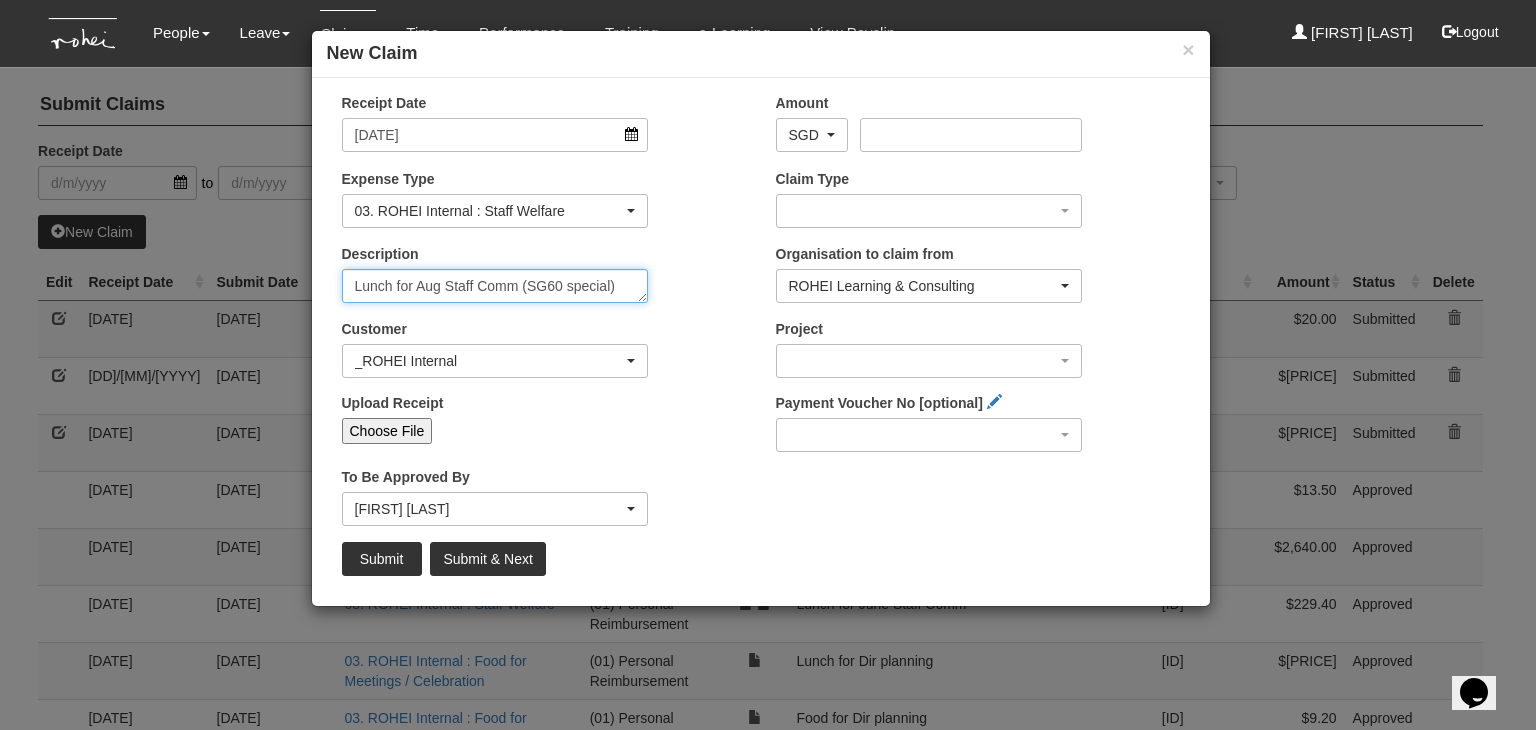 type on "Lunch for Aug Staff Comm (SG60 special)" 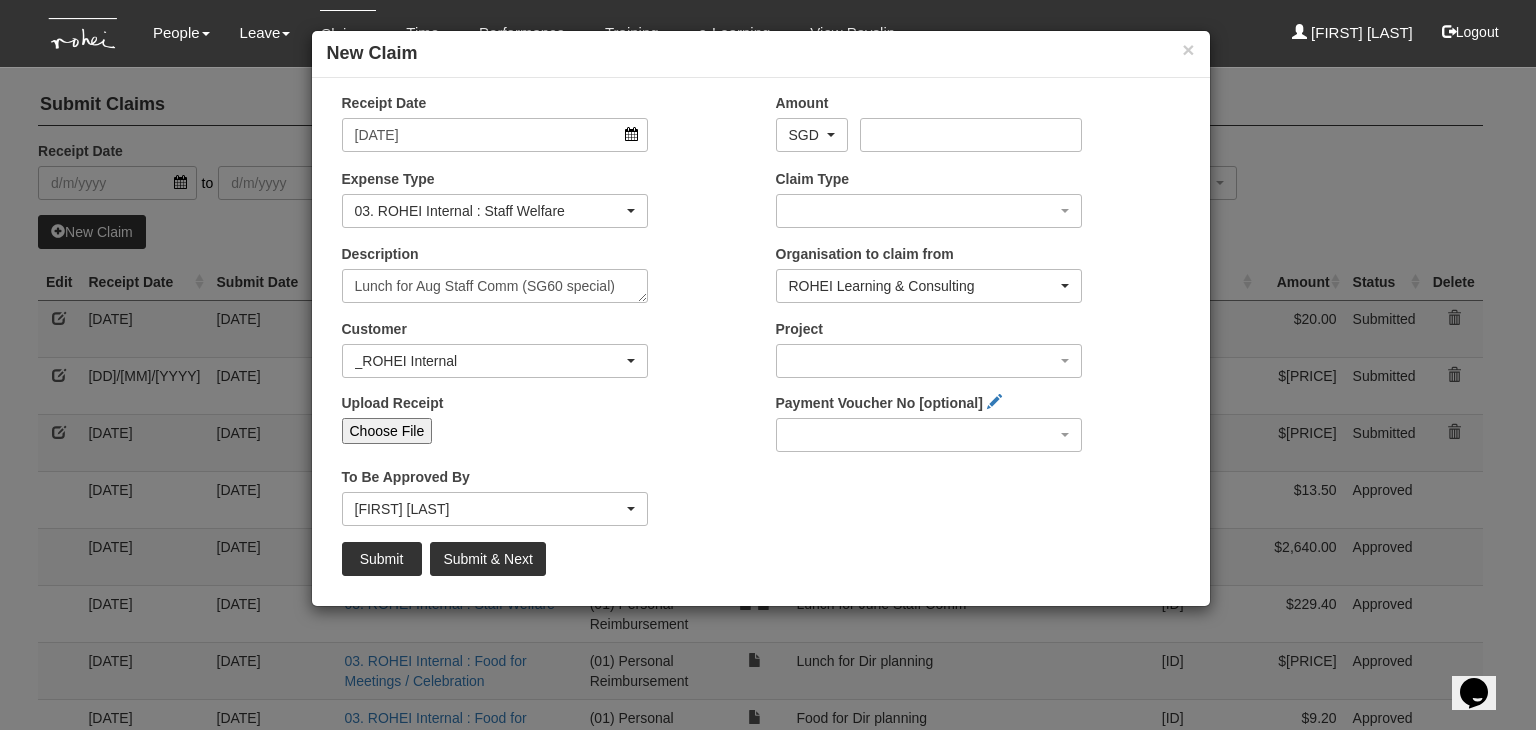 click on "Upload Receipt" at bounding box center [564, 429] 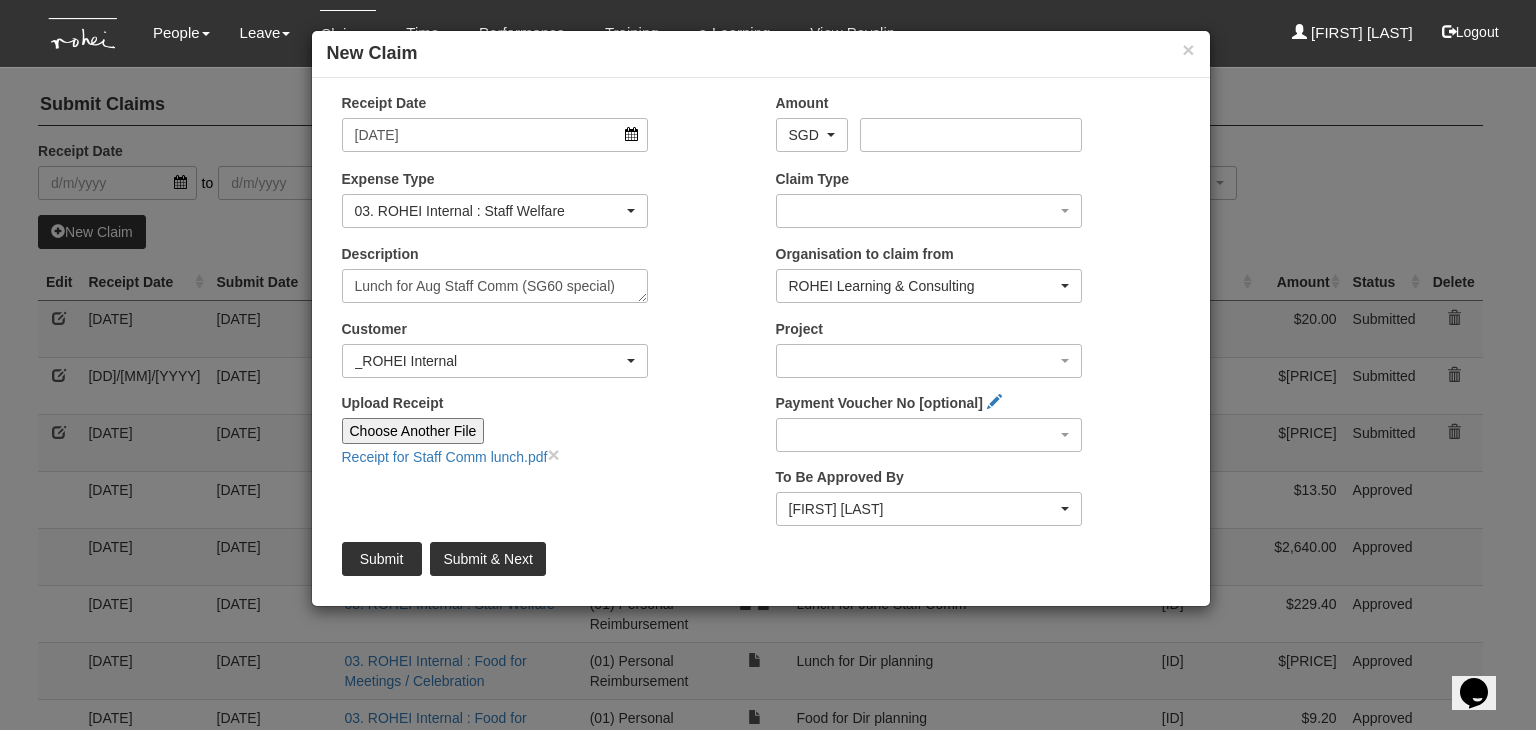 click on "Hapag-Lloyd Malaysia" at bounding box center (761, 342) 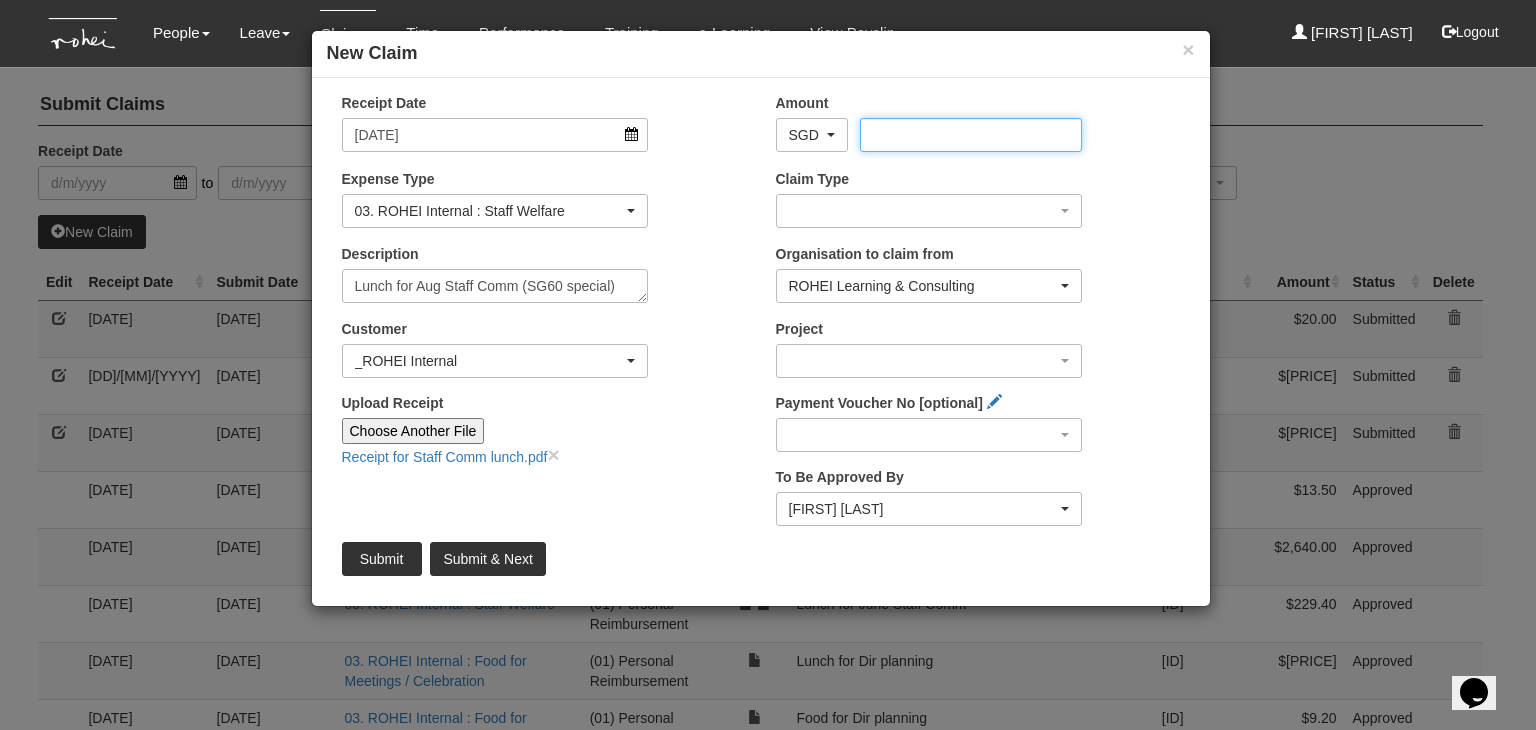 click on "Amount" at bounding box center [971, 135] 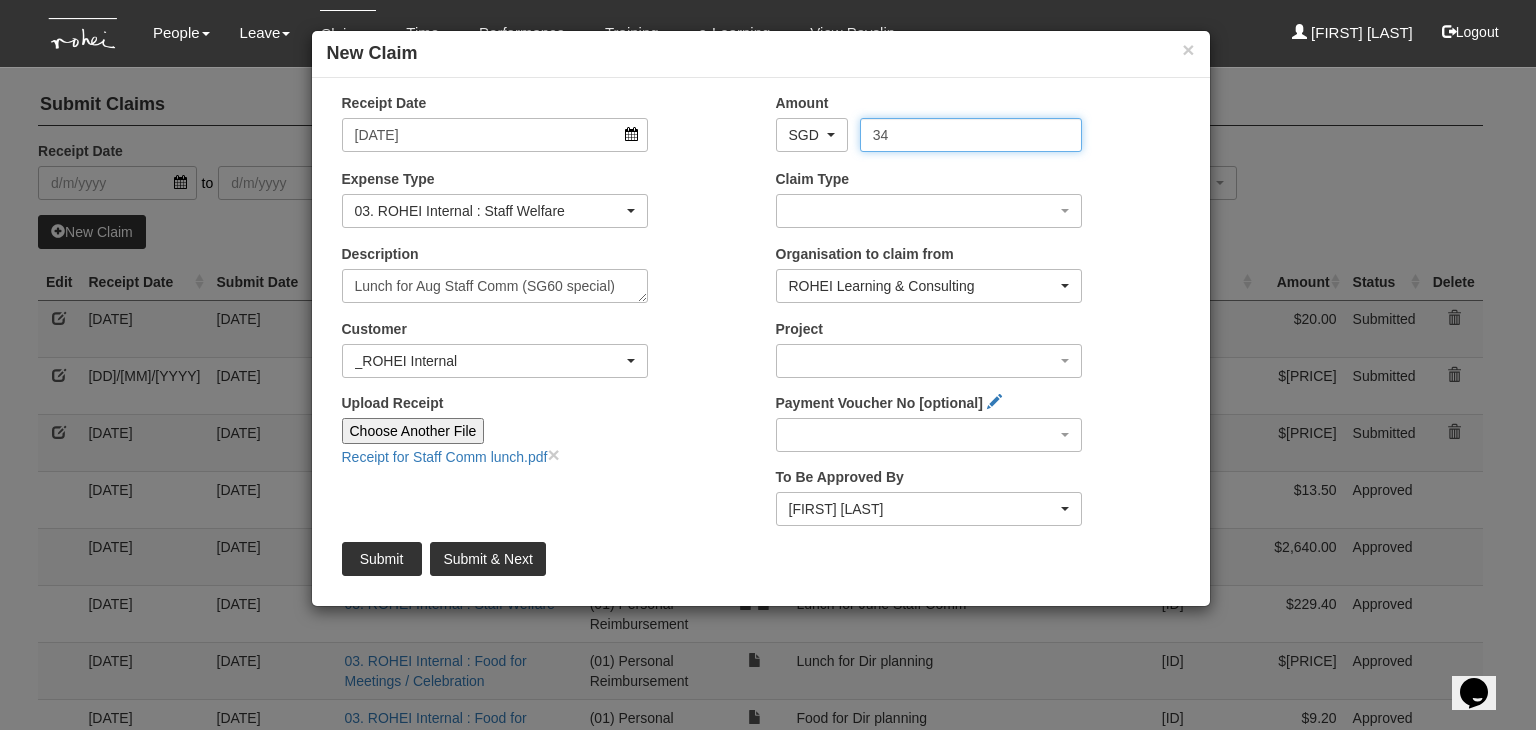 drag, startPoint x: 878, startPoint y: 130, endPoint x: 891, endPoint y: 133, distance: 13.341664 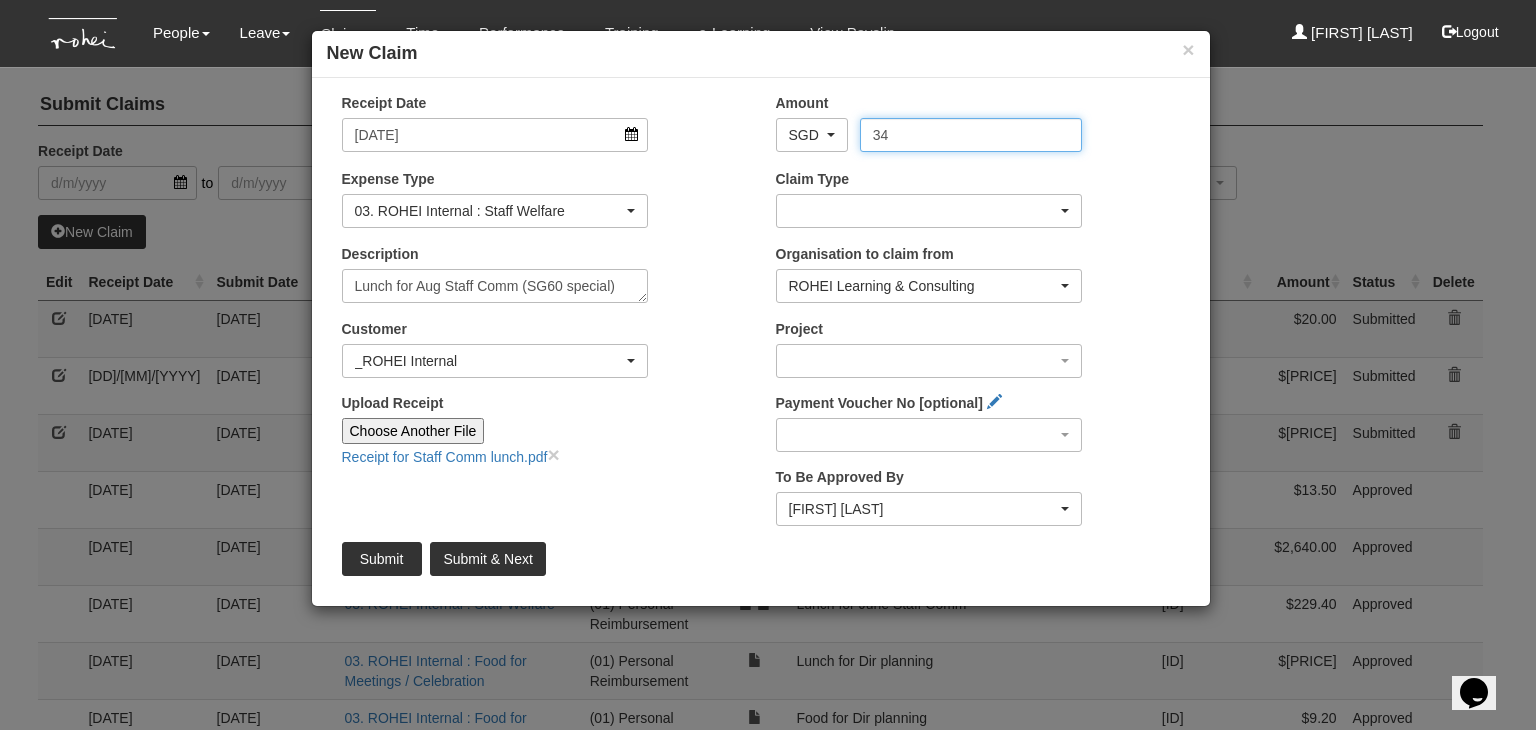 type on "[PRICE]" 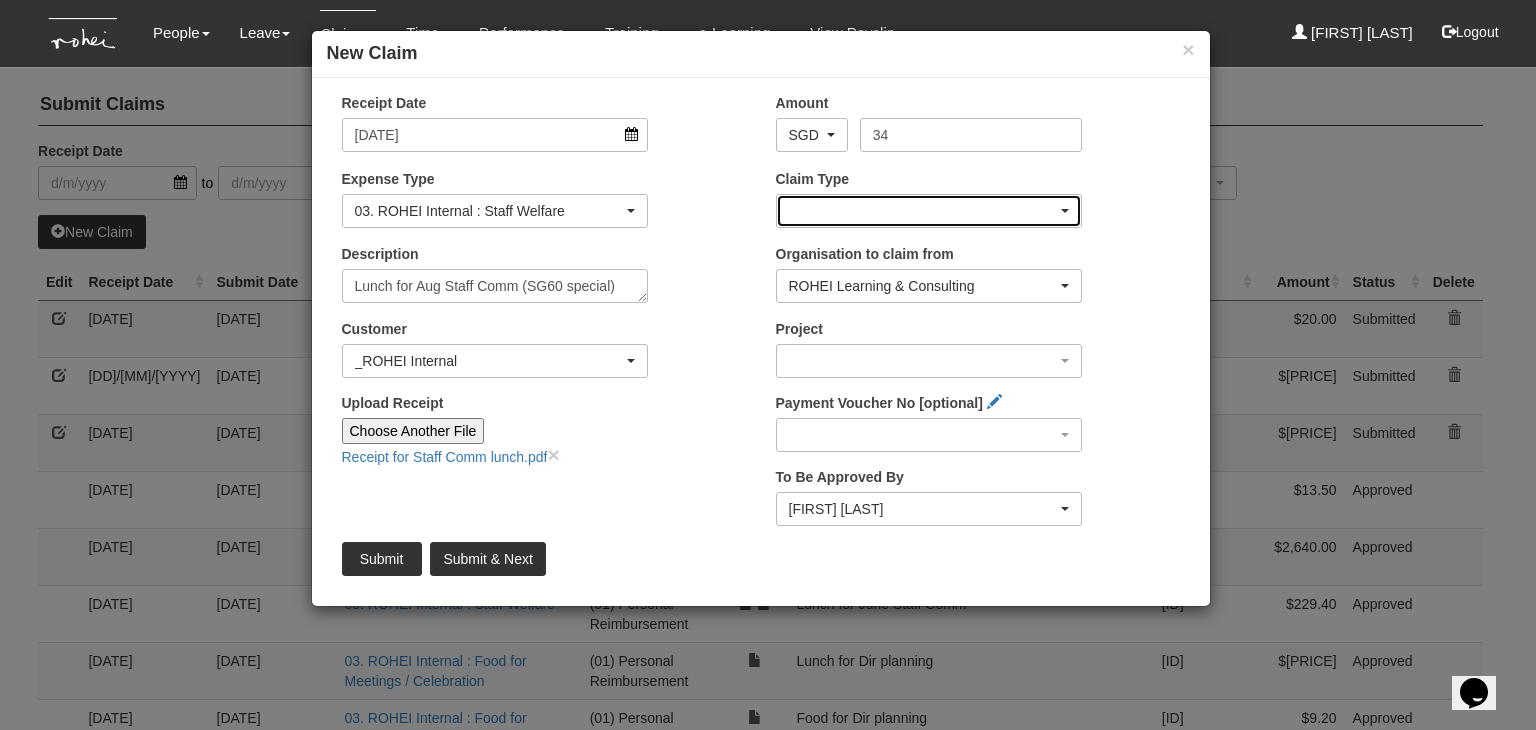 click at bounding box center (929, 211) 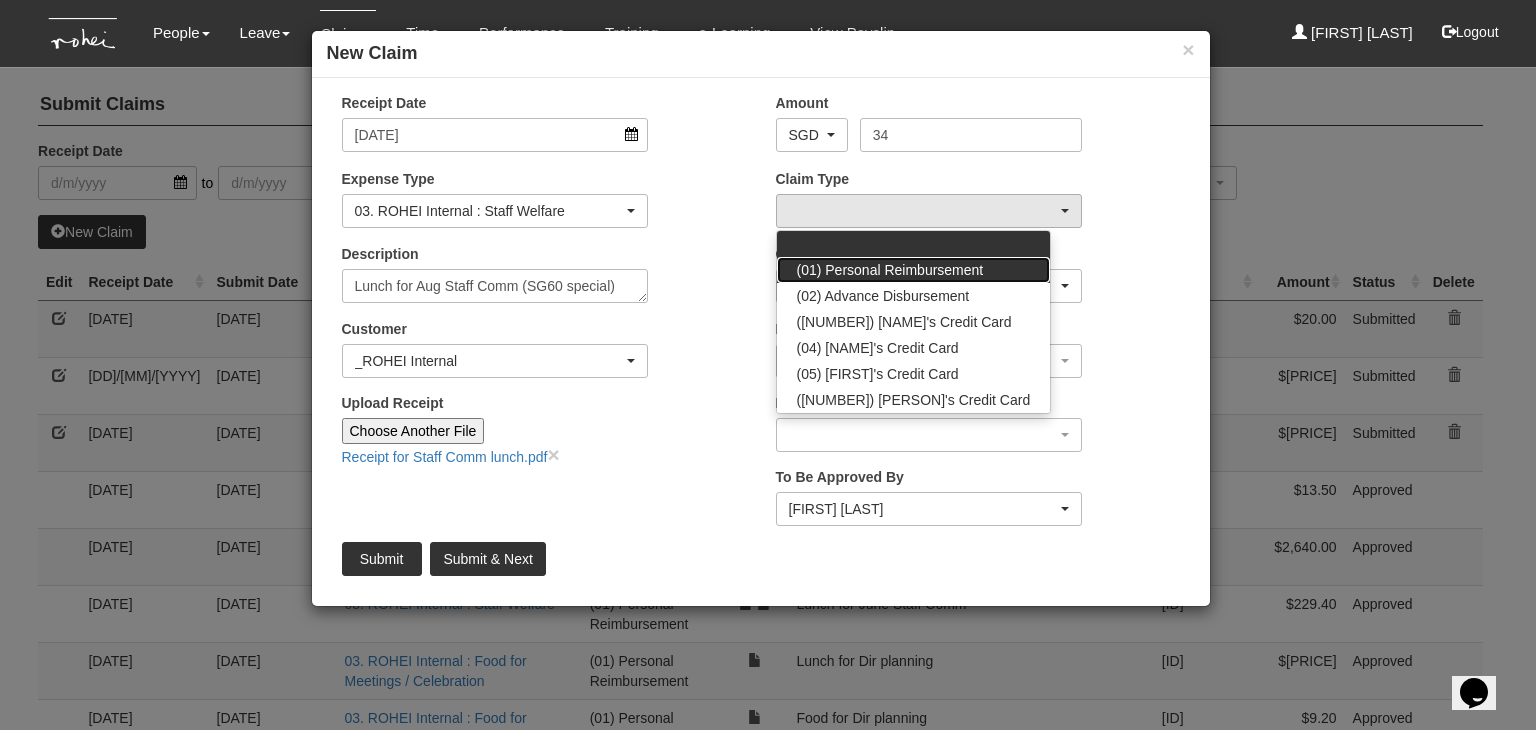click on "(01) Personal Reimbursement" at bounding box center [890, 270] 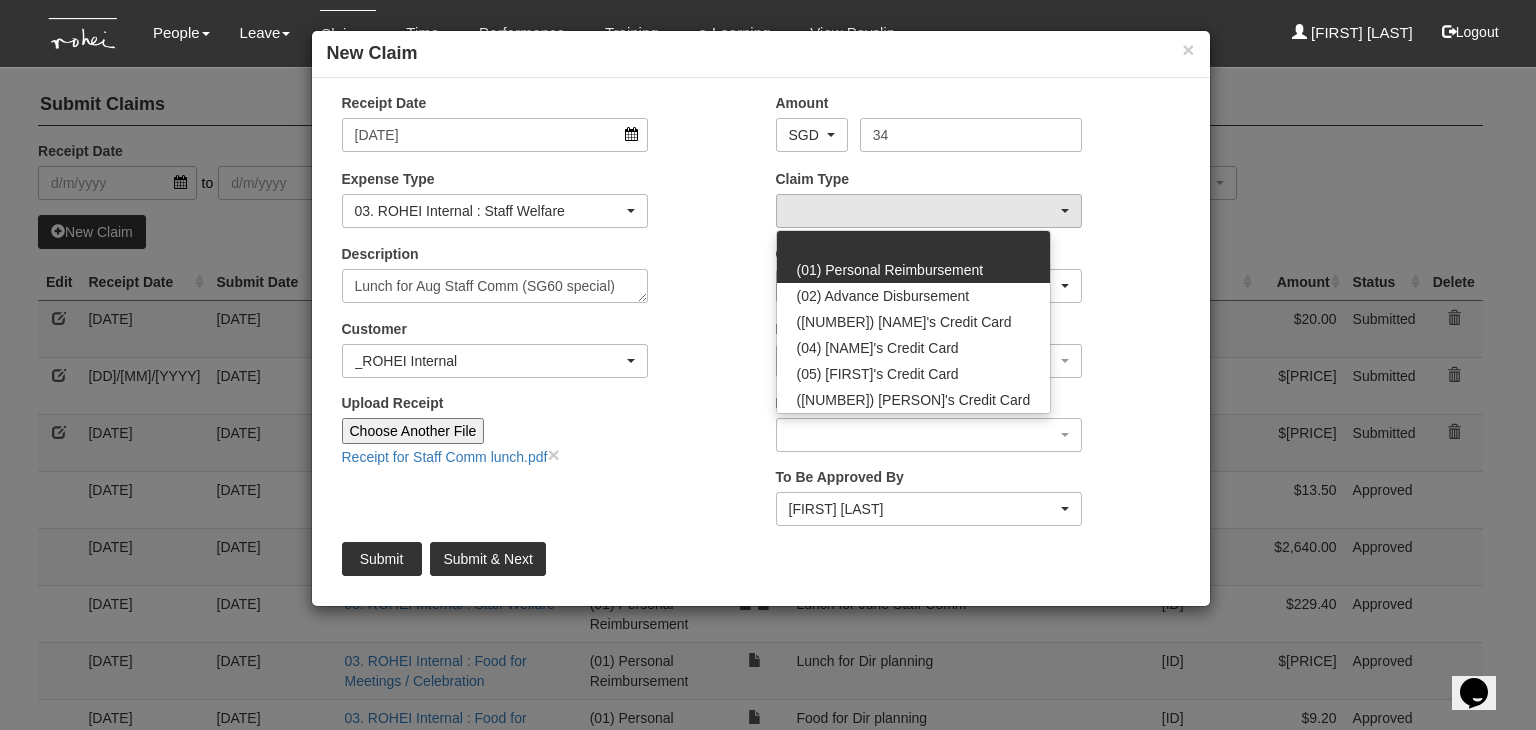 select on "14" 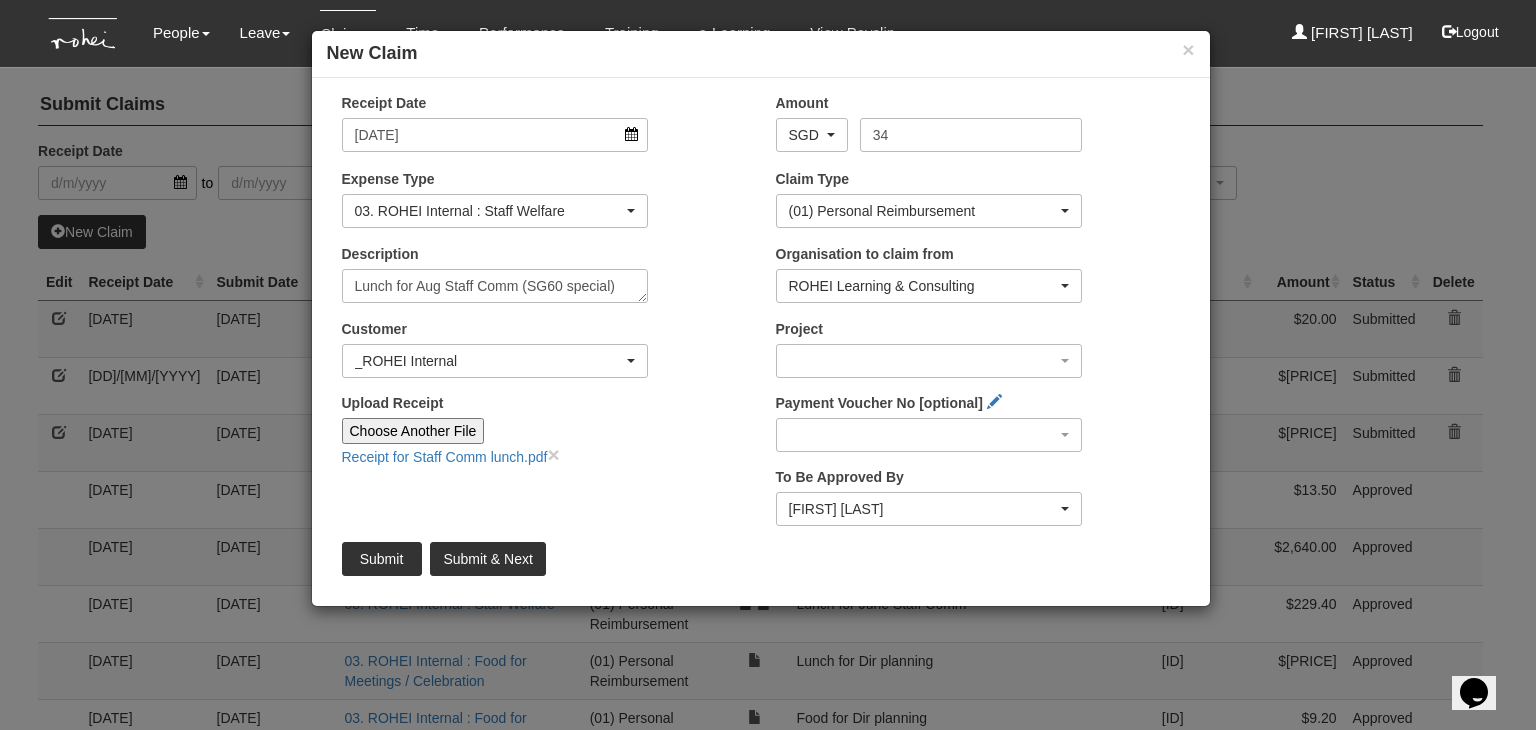 click on "Organisation to claim from
ROHEI Learning & Consulting
ROHEI Learning & Consulting" at bounding box center [978, 281] 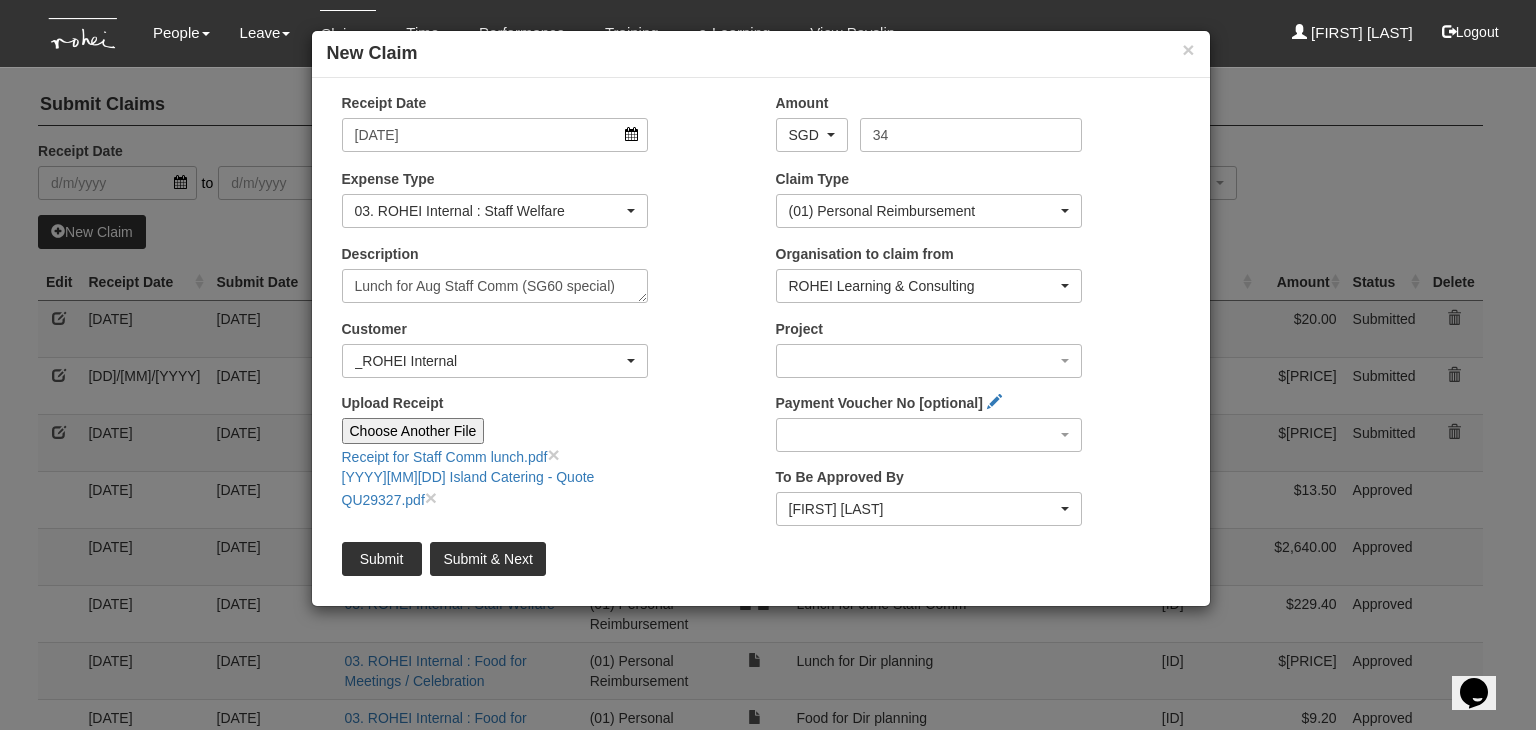 click on "Upload Receipt
Choose Another File
Receipt for Staff Comm lunch.pdf × 20250811 Island Catering - Quote QU29327.pdf ×" at bounding box center [544, 459] 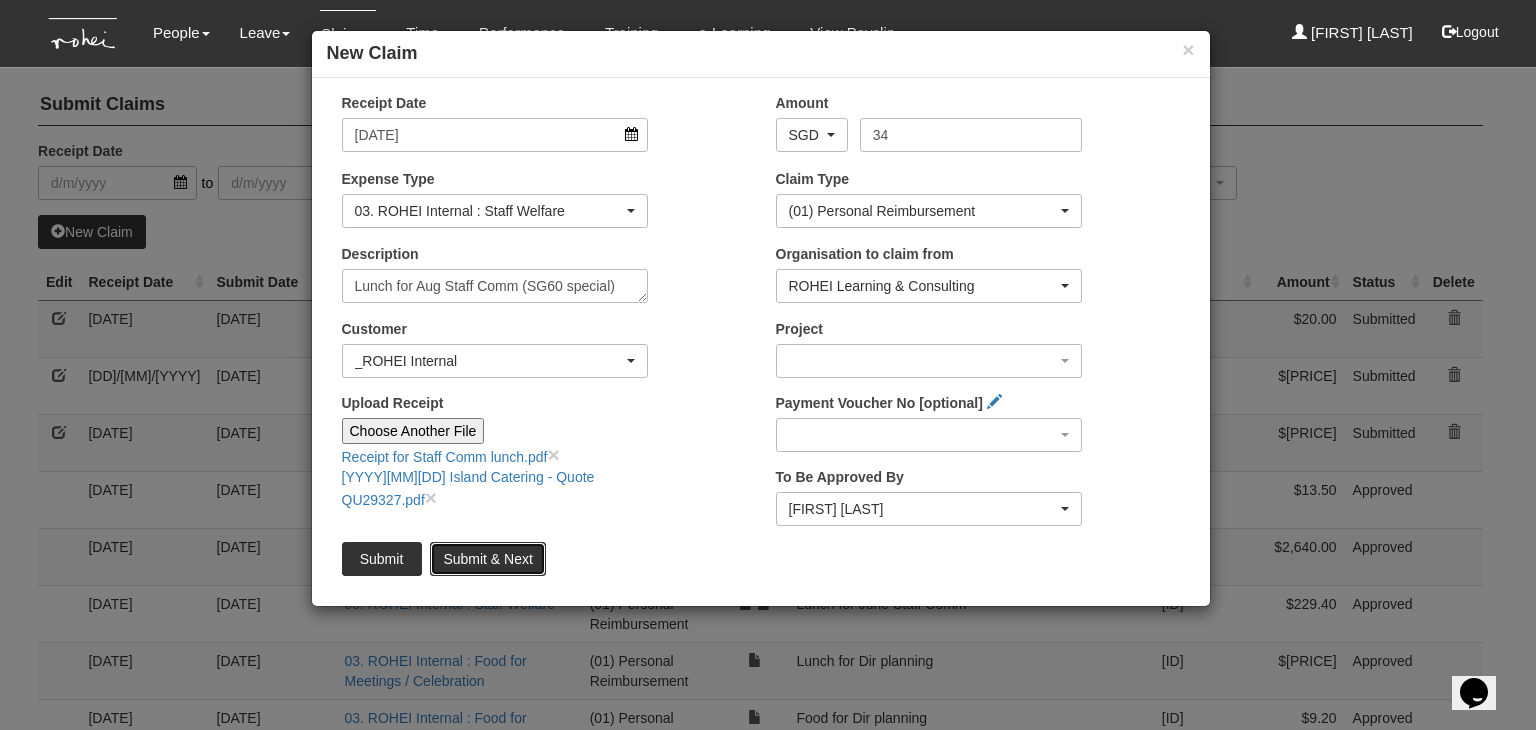 click on "Submit & Next" at bounding box center [487, 559] 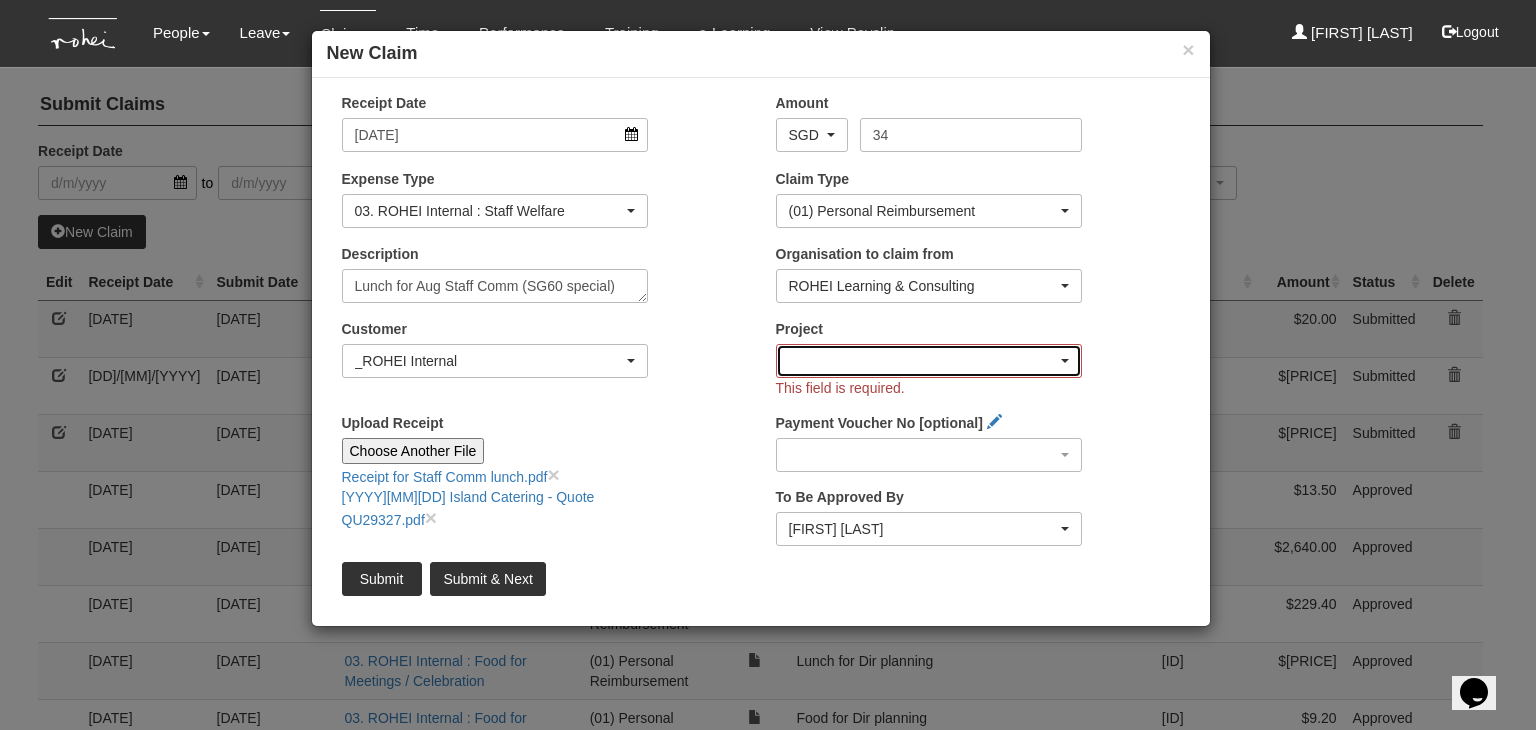 click at bounding box center (929, 361) 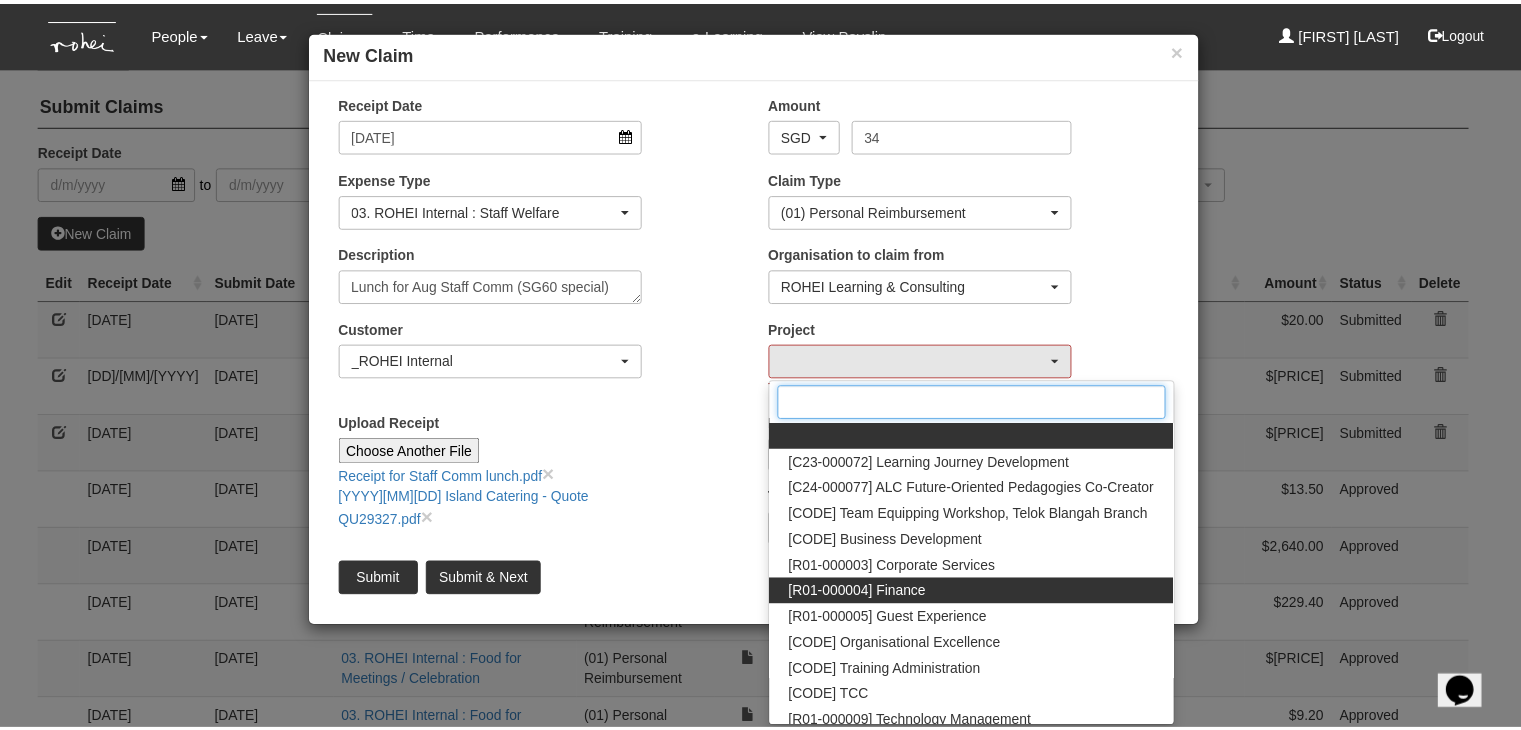 scroll, scrollTop: 100, scrollLeft: 0, axis: vertical 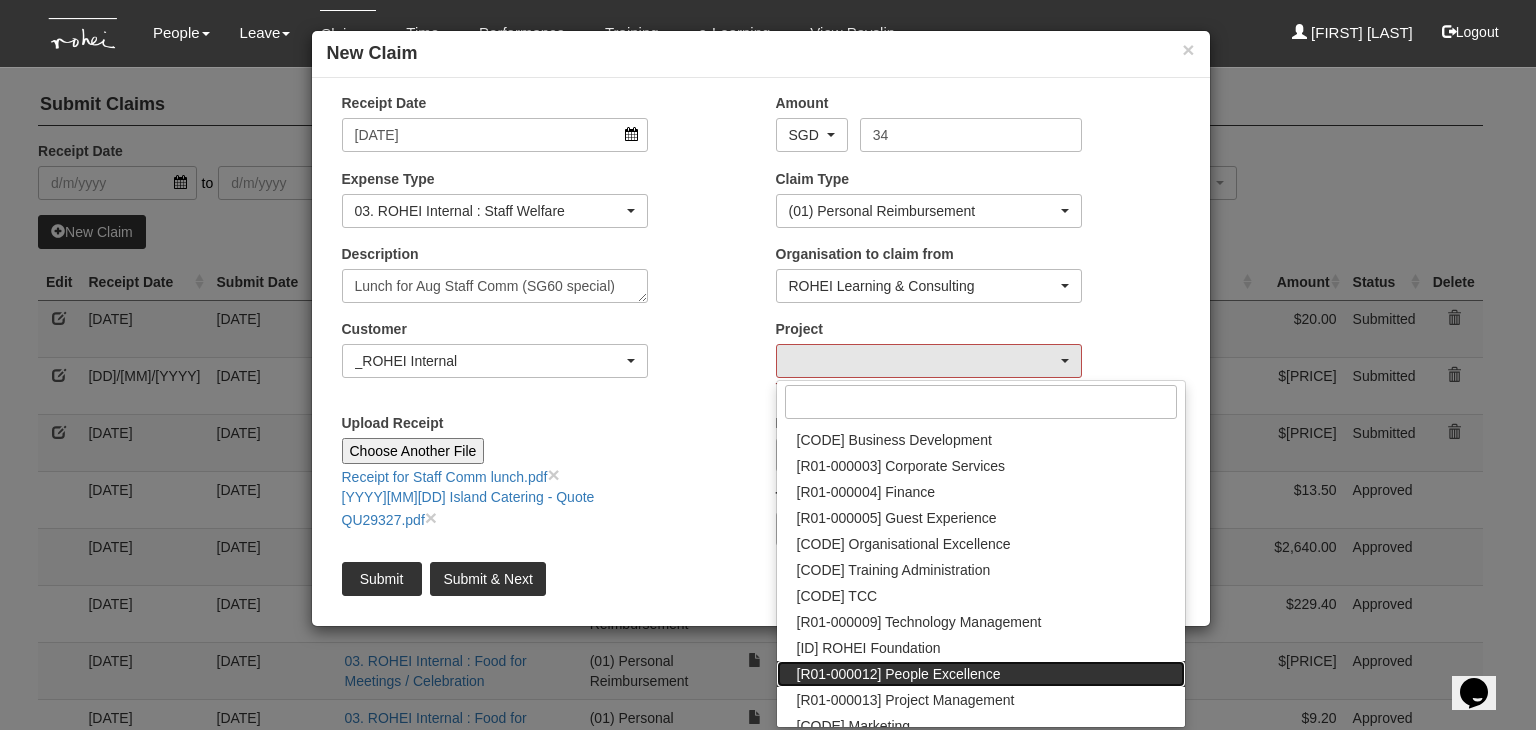 click on "[R01-000012] People Excellence" at bounding box center [899, 674] 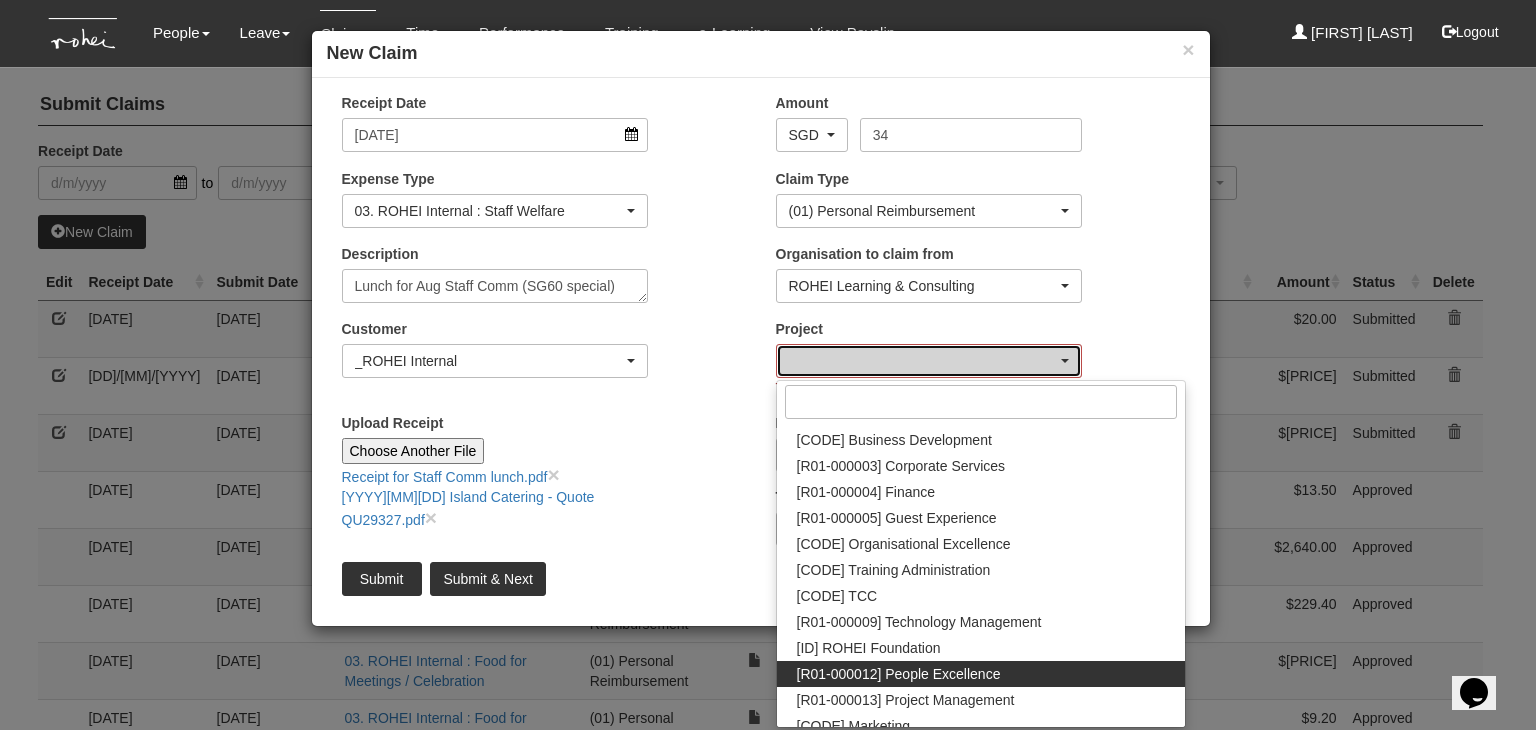 select on "[NUMBER]" 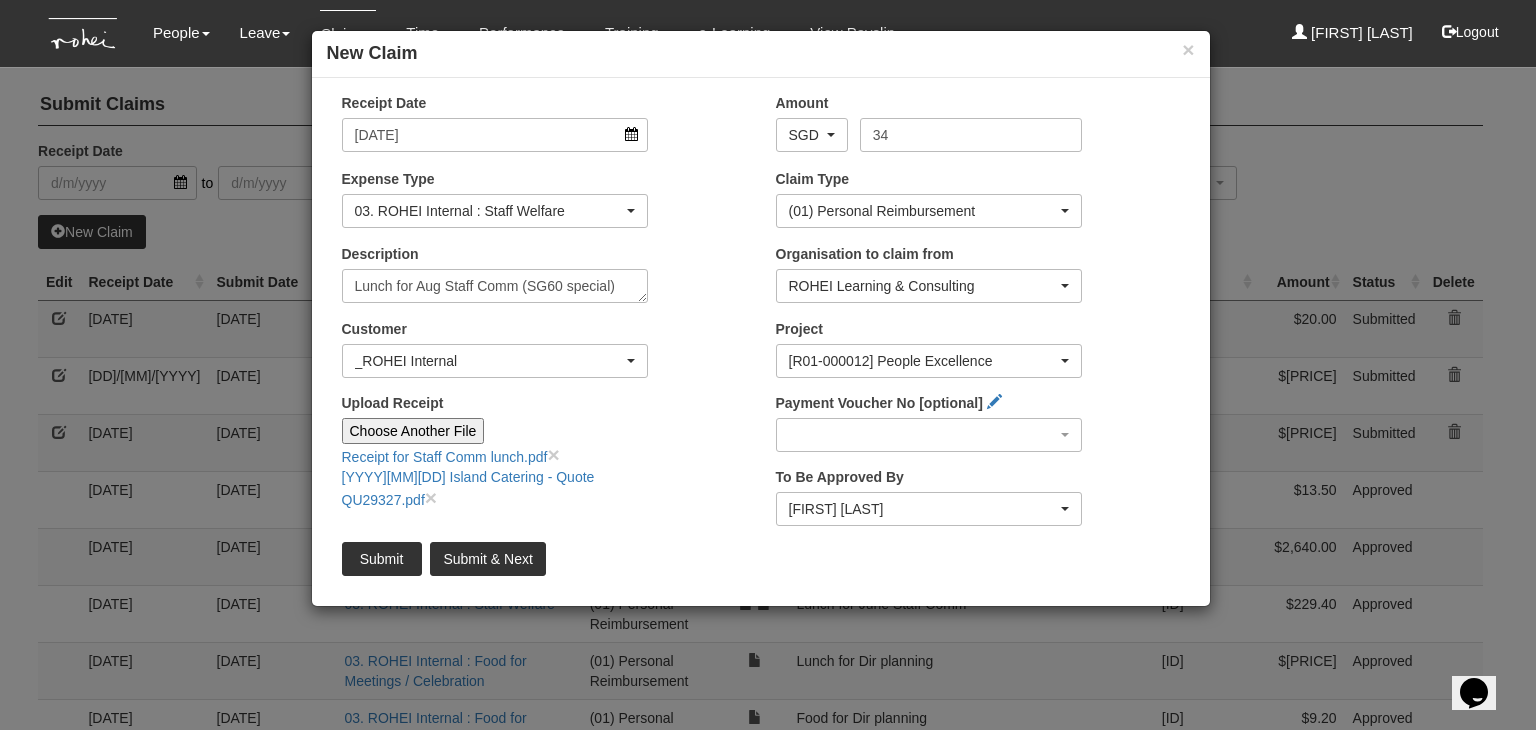 click on "Upload Receipt
Choose Another File
Receipt for Staff Comm lunch.pdf × 20250811 Island Catering - Quote QU29327.pdf ×" at bounding box center [544, 459] 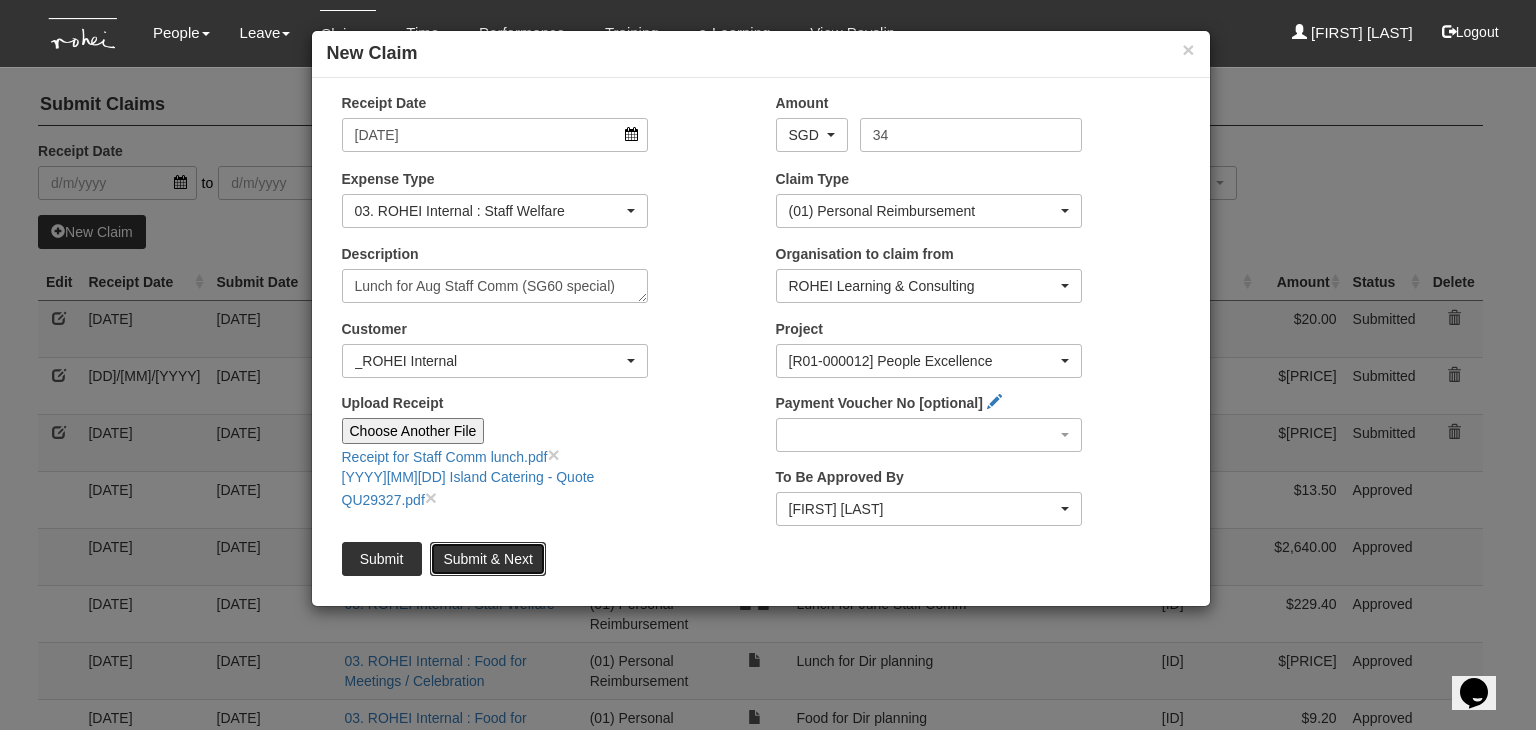 click on "Submit & Next" at bounding box center [487, 559] 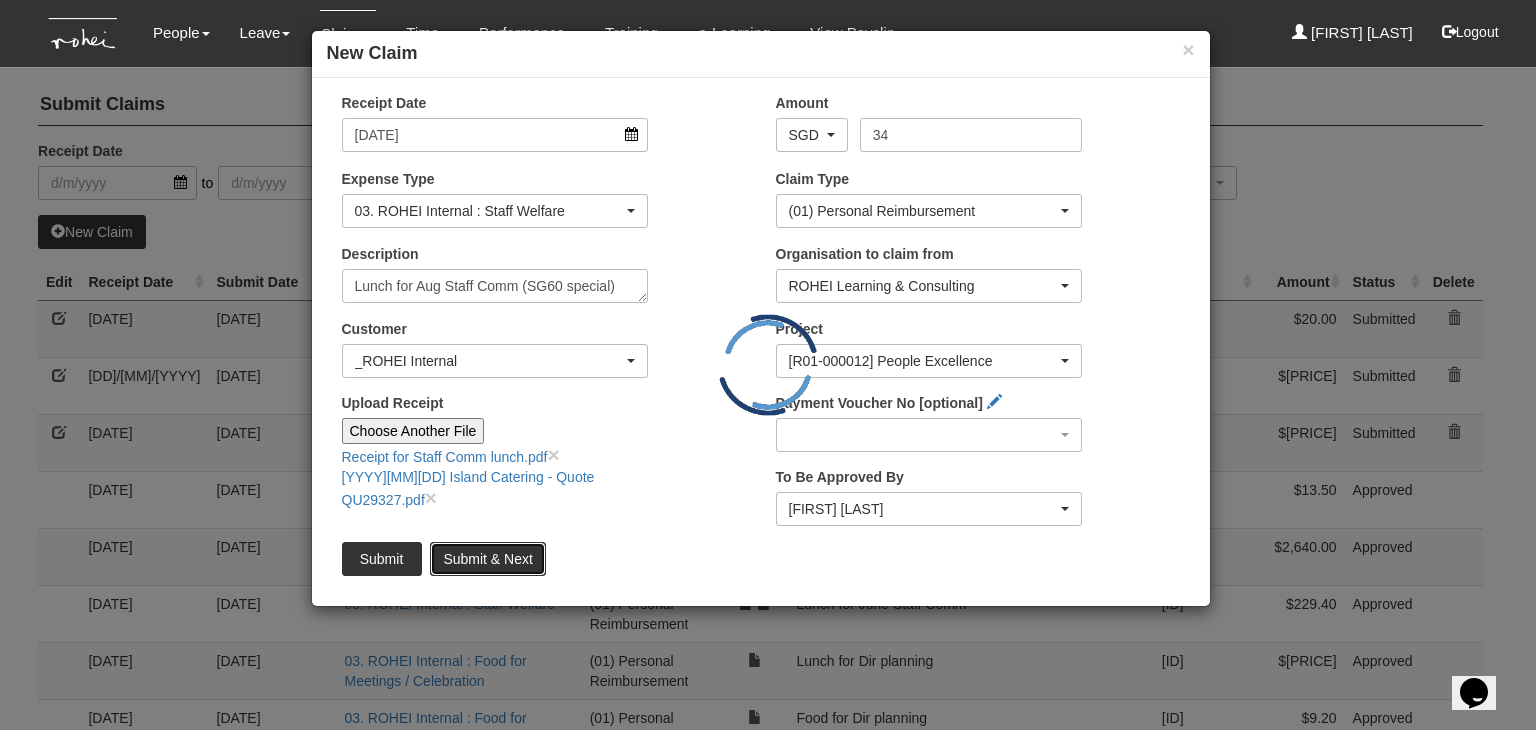 type 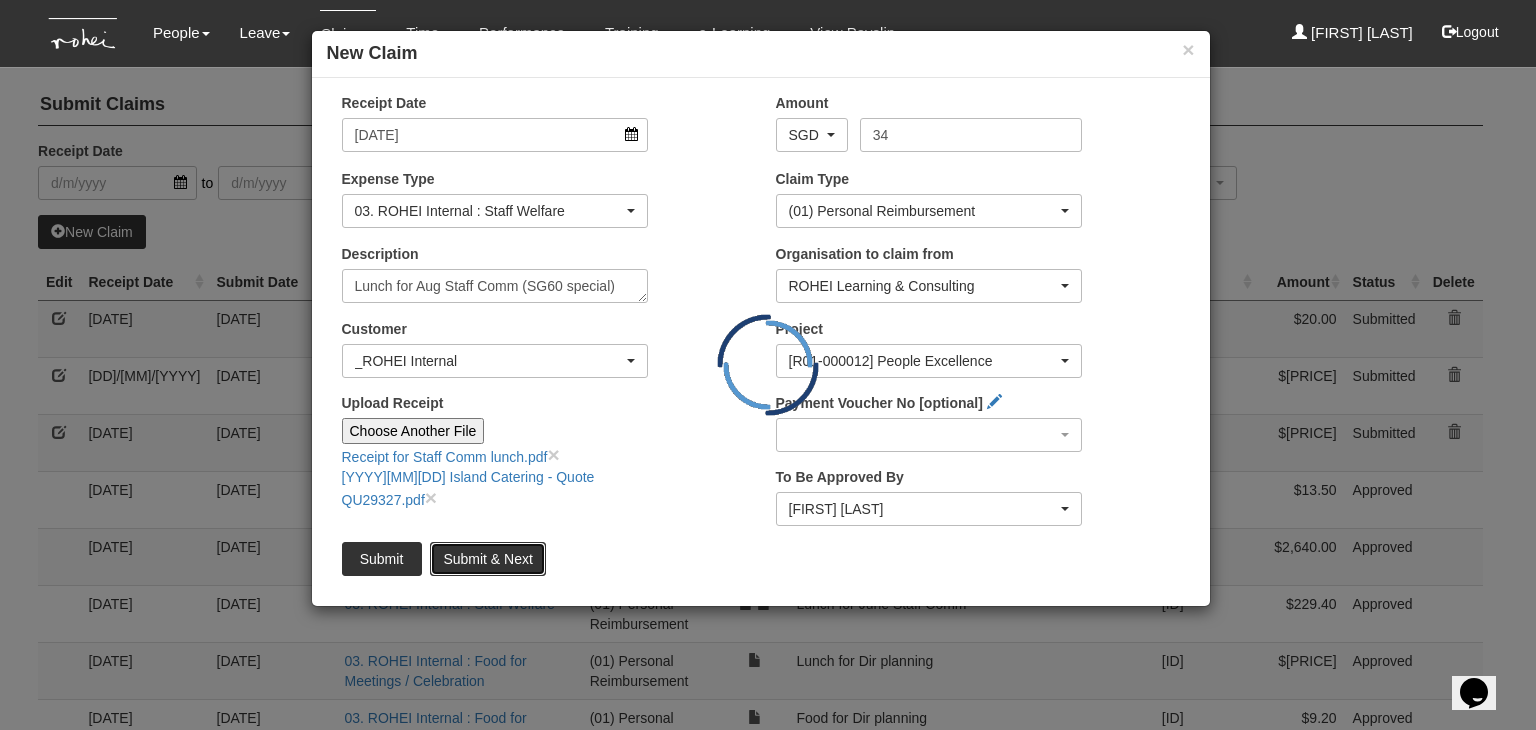 type 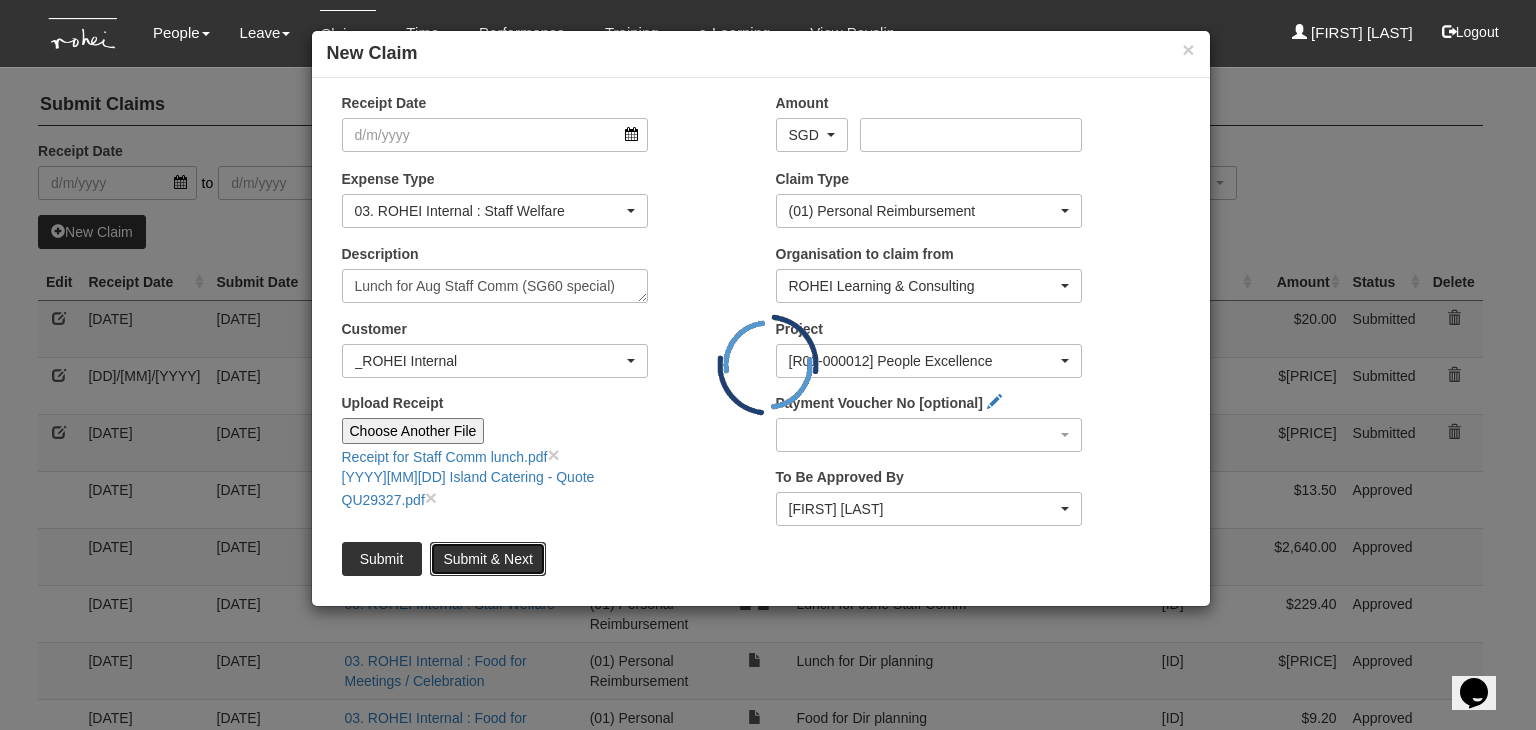 type 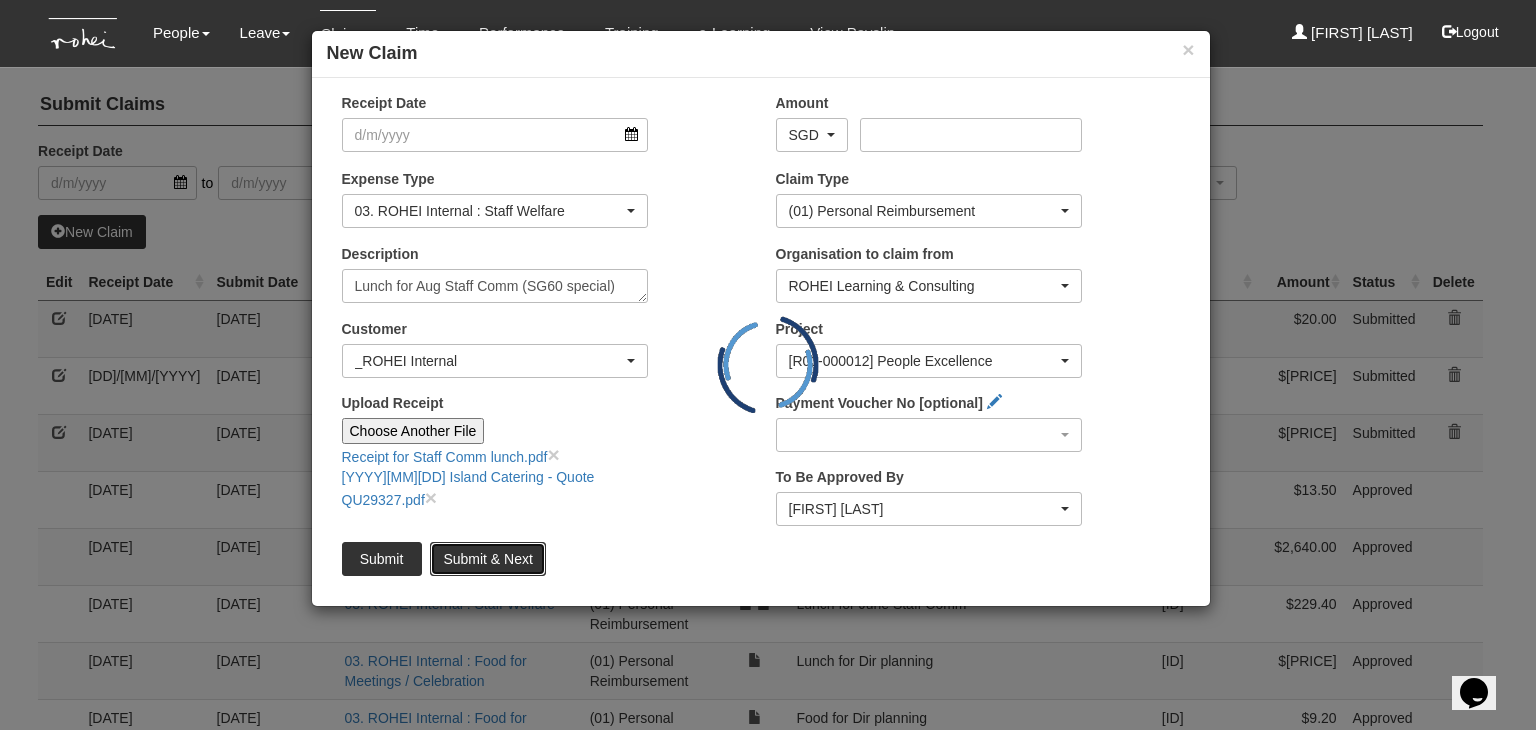 type on "Choose File" 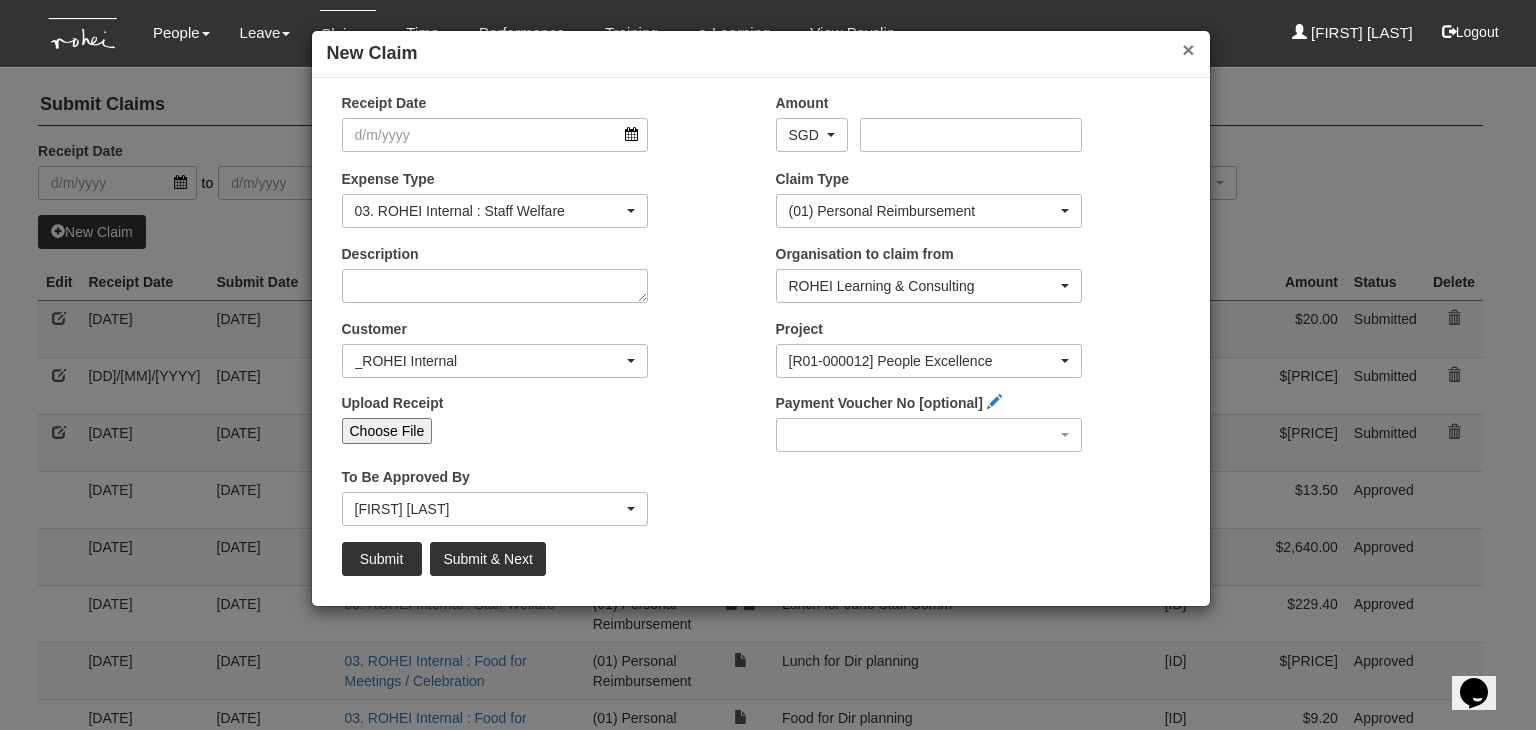 click on "×" at bounding box center (1188, 49) 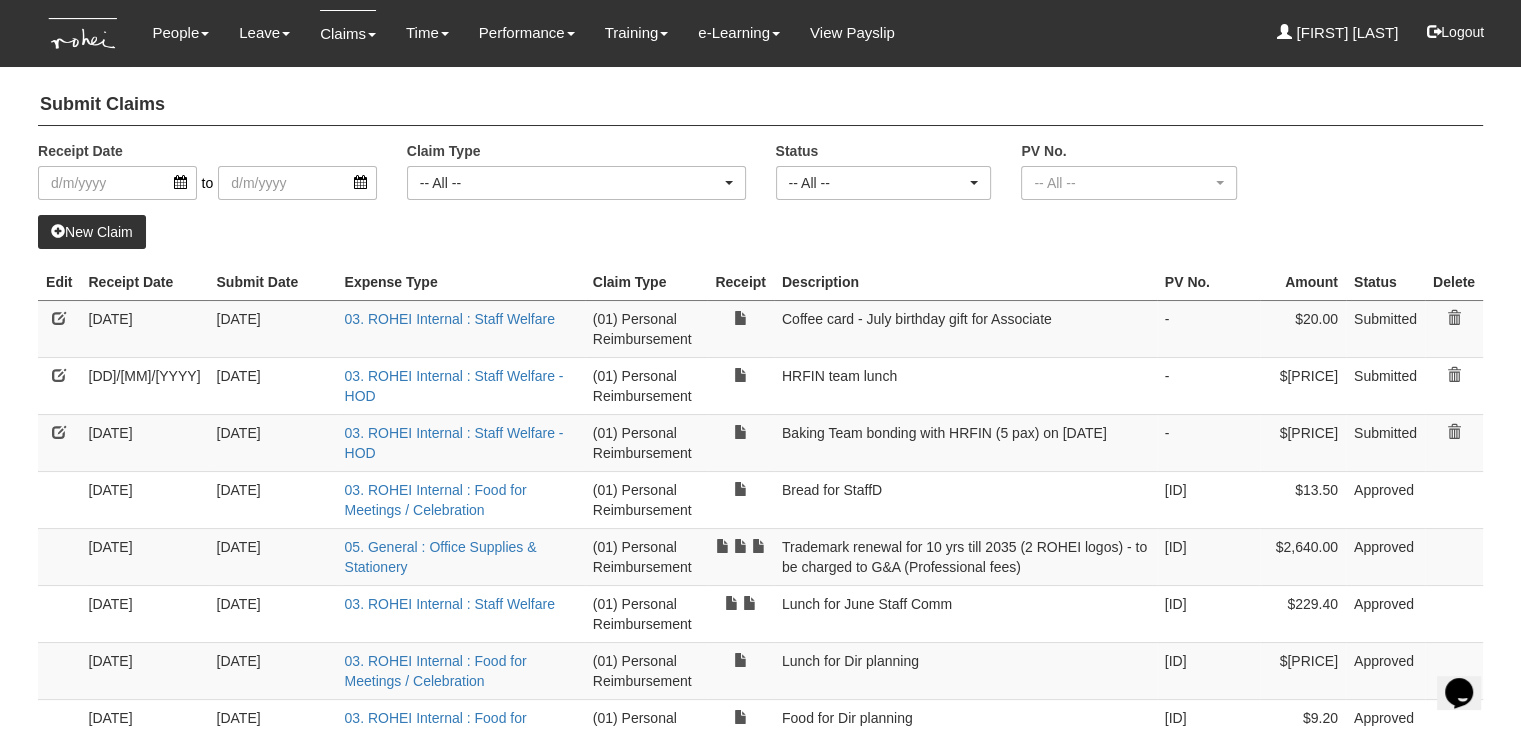 select on "50" 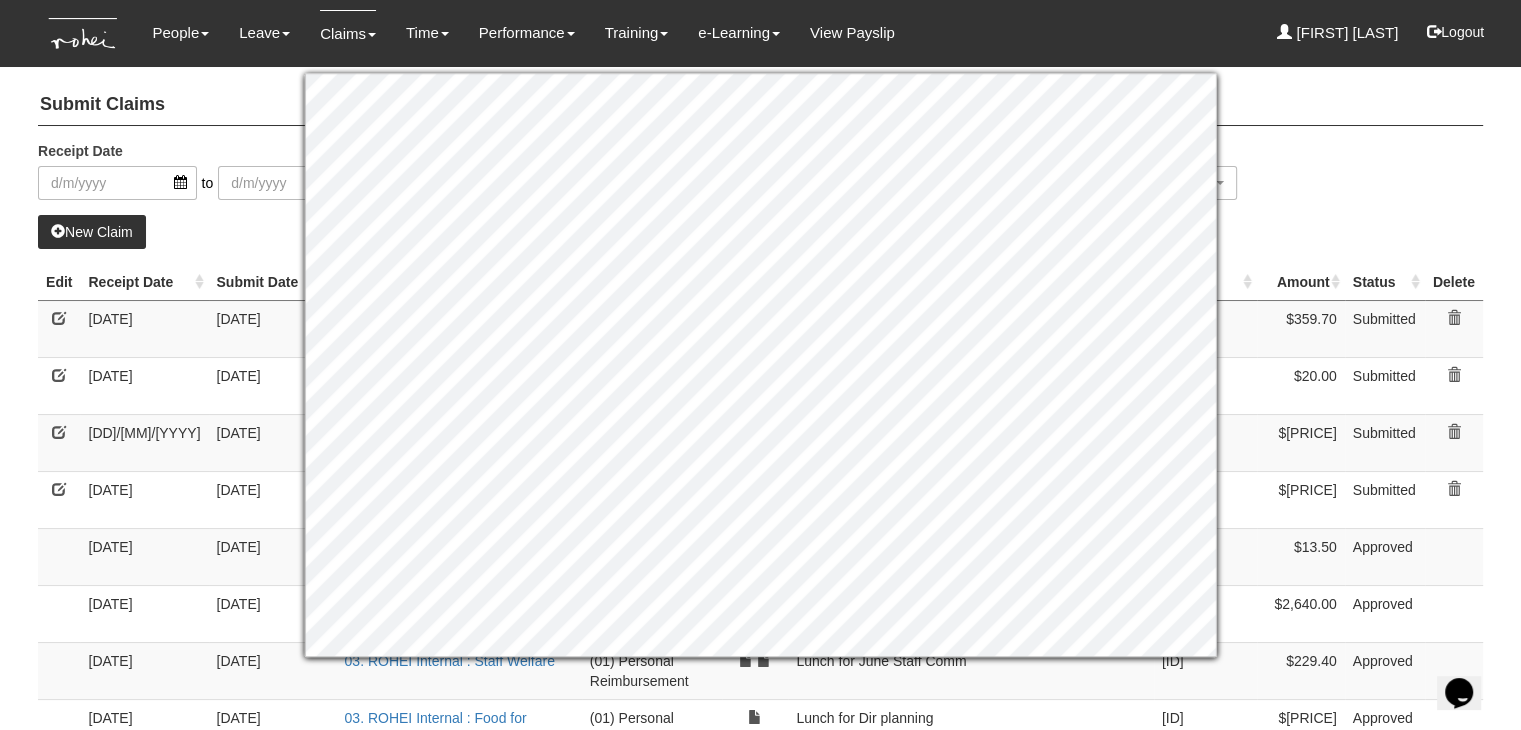click on "[DATE]" at bounding box center (273, 328) 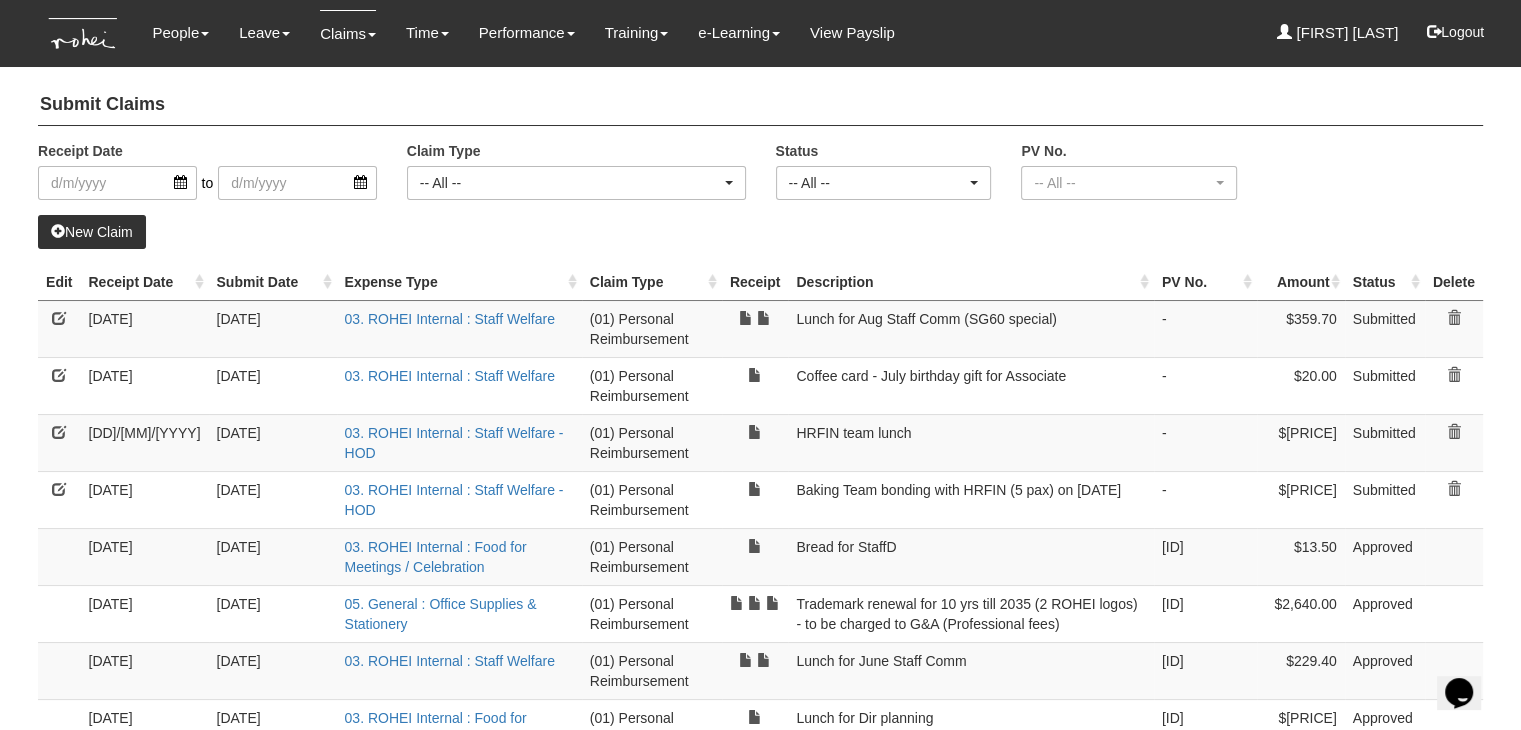 click on "Submit Claims
Receipt Date
to
Claim Type
-- All --
(01) Personal Reimbursement
(02) AdvanceDisbursement
(03) [PERSON]'s Credit Card
(04) [PERSON]'s Credit Card
(05) [PERSON]'s Credit Card
(06) [PERSON]'s Credit Card
-- All --
Status
-- All --
Submitted
Approved
Verified
Returned
Paid
-- All --
PV No.
-- All --
PV2200078" at bounding box center (760, 1674) 